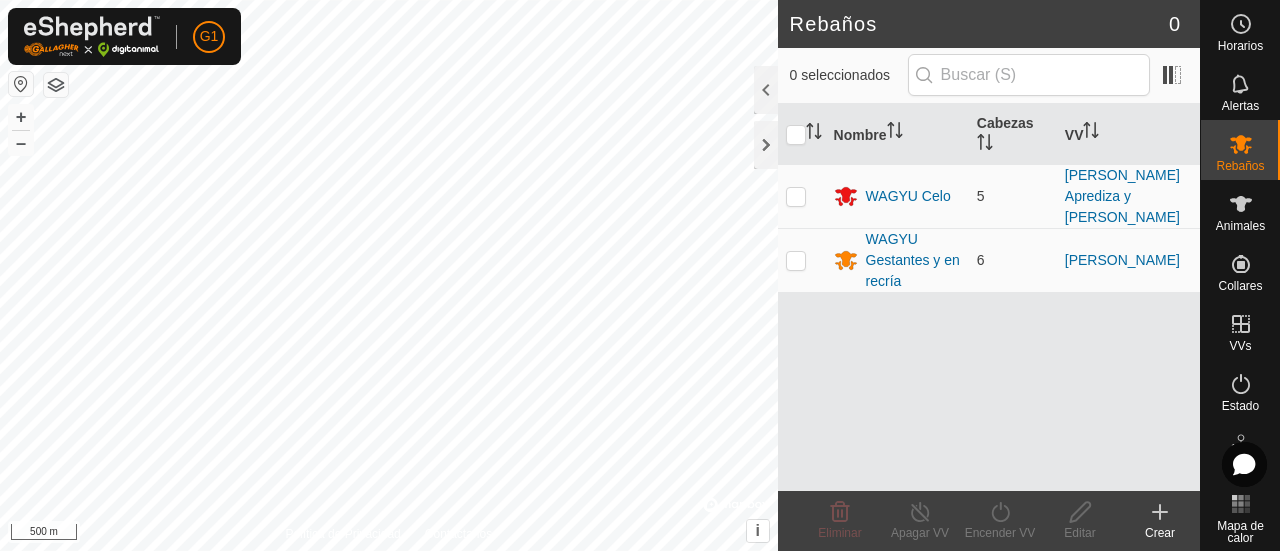 scroll, scrollTop: 0, scrollLeft: 0, axis: both 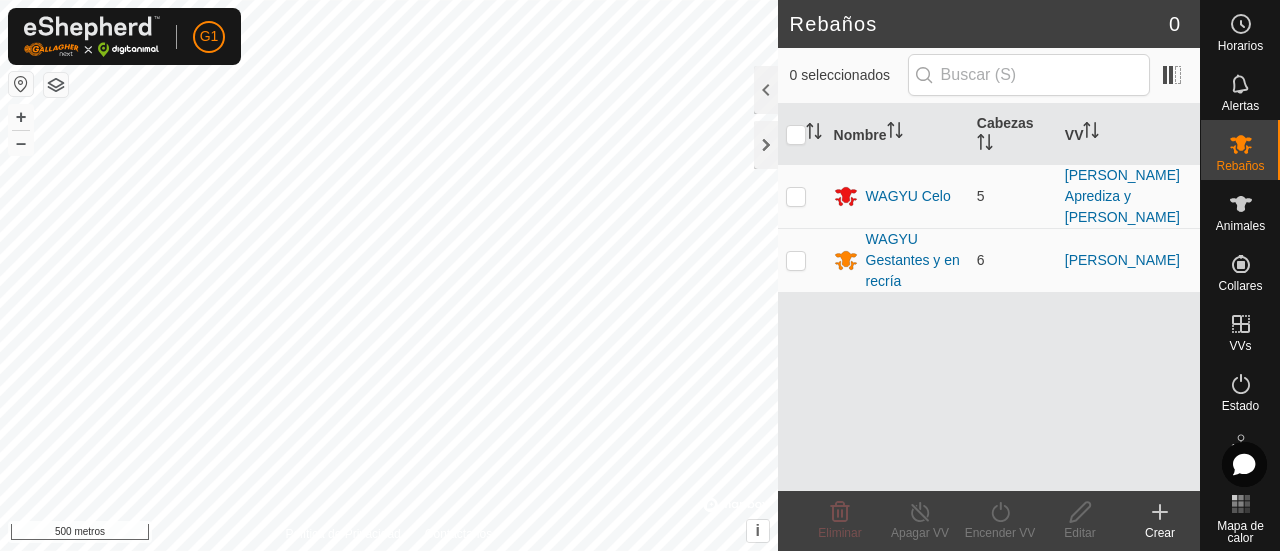 click at bounding box center (21, 84) 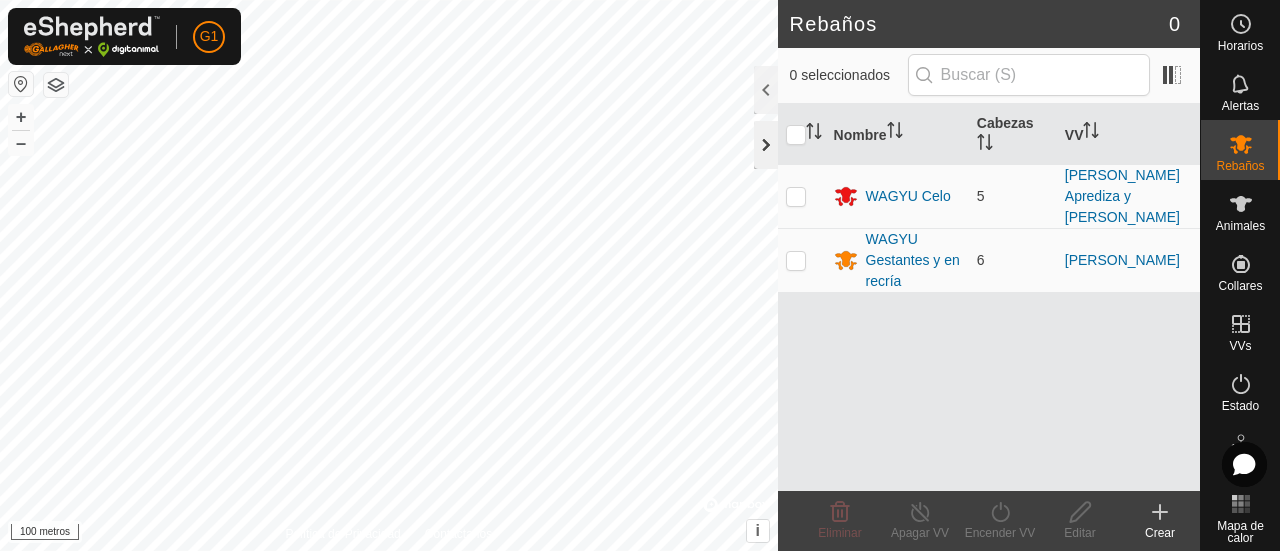 click 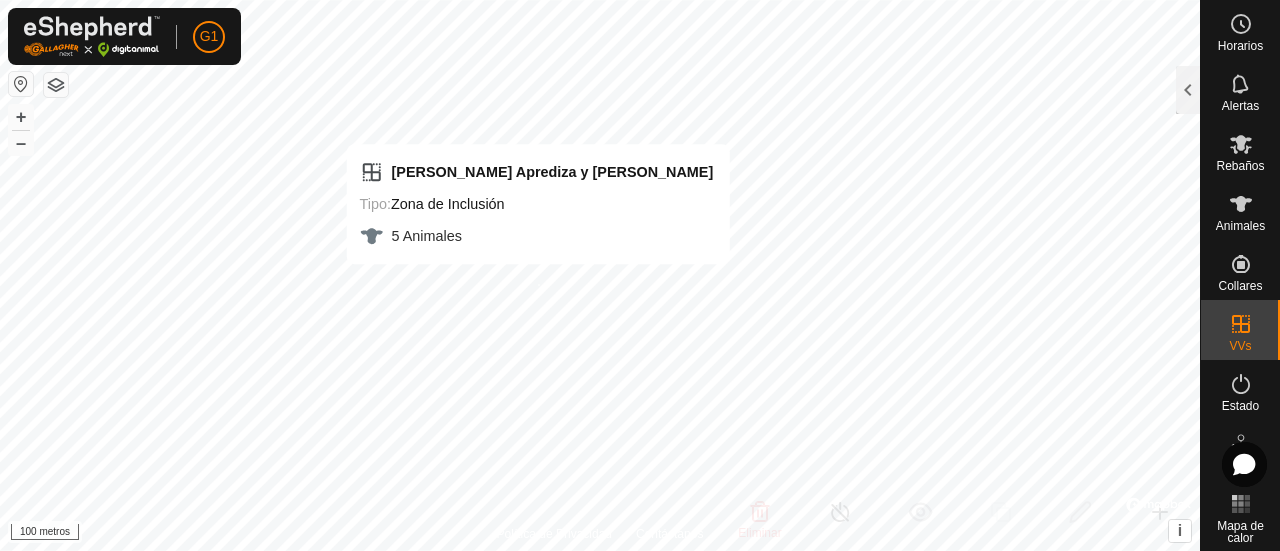 click on "[PERSON_NAME] Aprediza y [PERSON_NAME] Húmedo Tipo:  Zona de Inclusión 5 Animales
+ – ⇧ i ©  Mapbox  , ©  OpenStreetMap  ,  Mejora este mapa 100 metros" at bounding box center (600, 275) 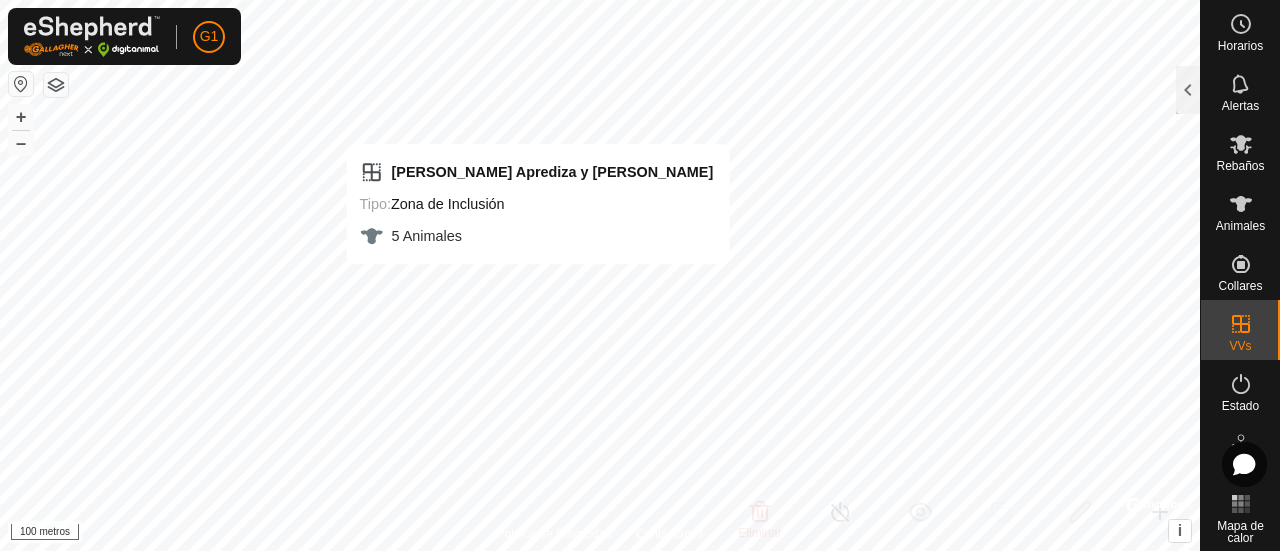 checkbox on "false" 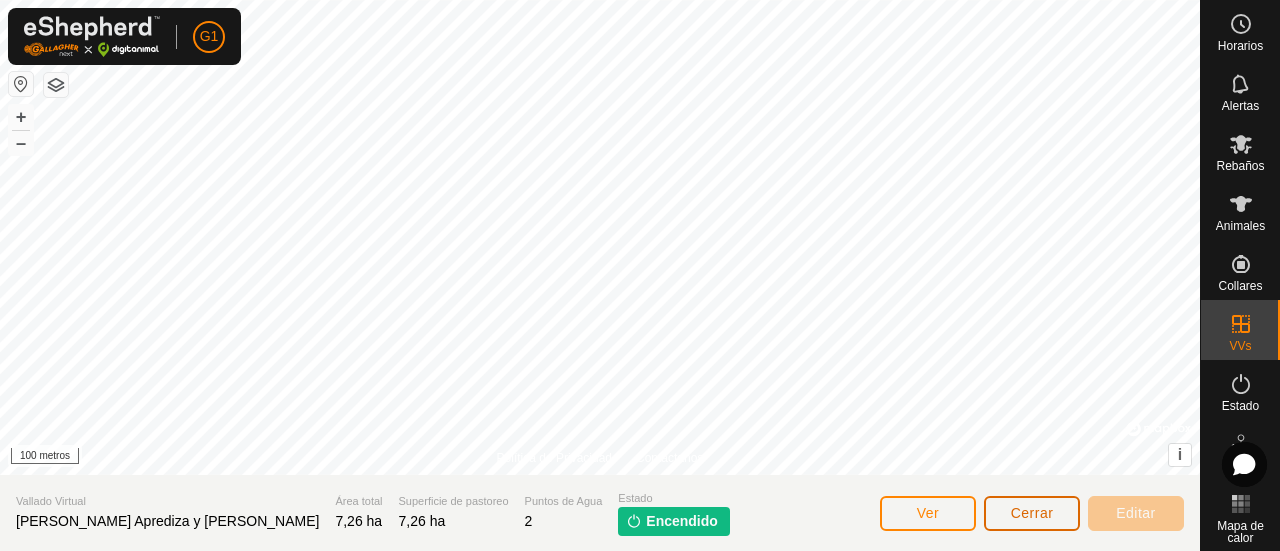 click on "Cerrar" 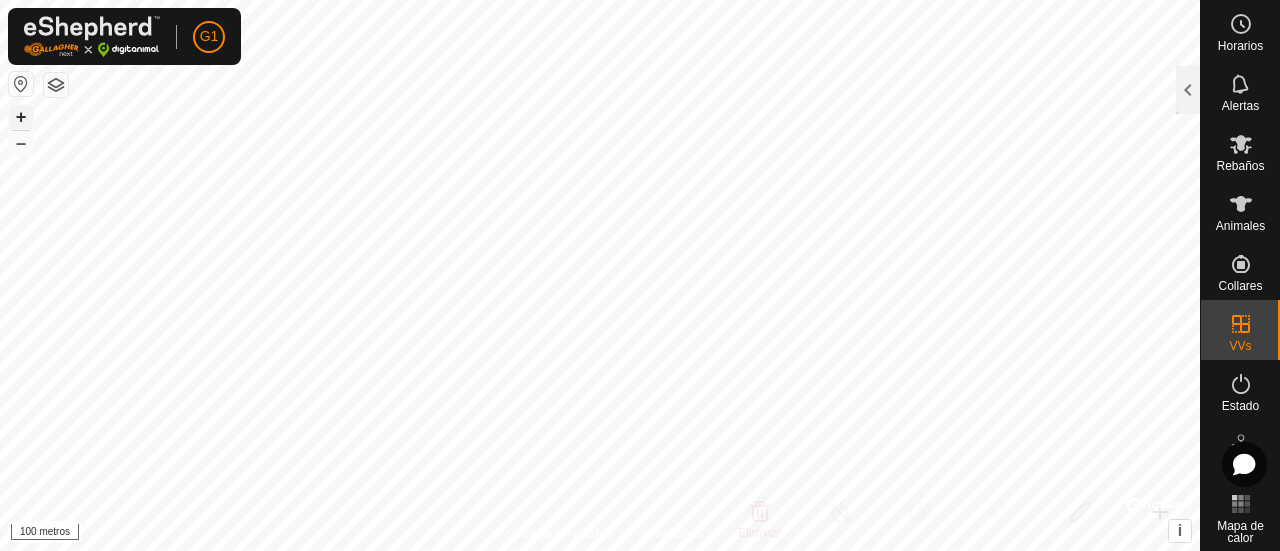 click on "+" at bounding box center (21, 117) 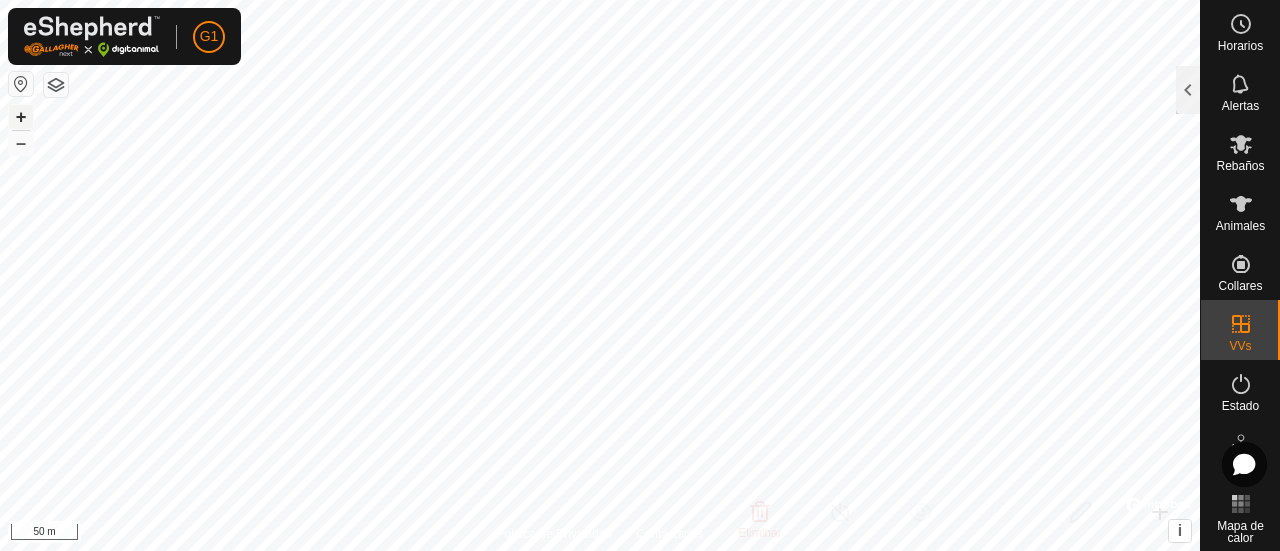 click on "+" at bounding box center [21, 117] 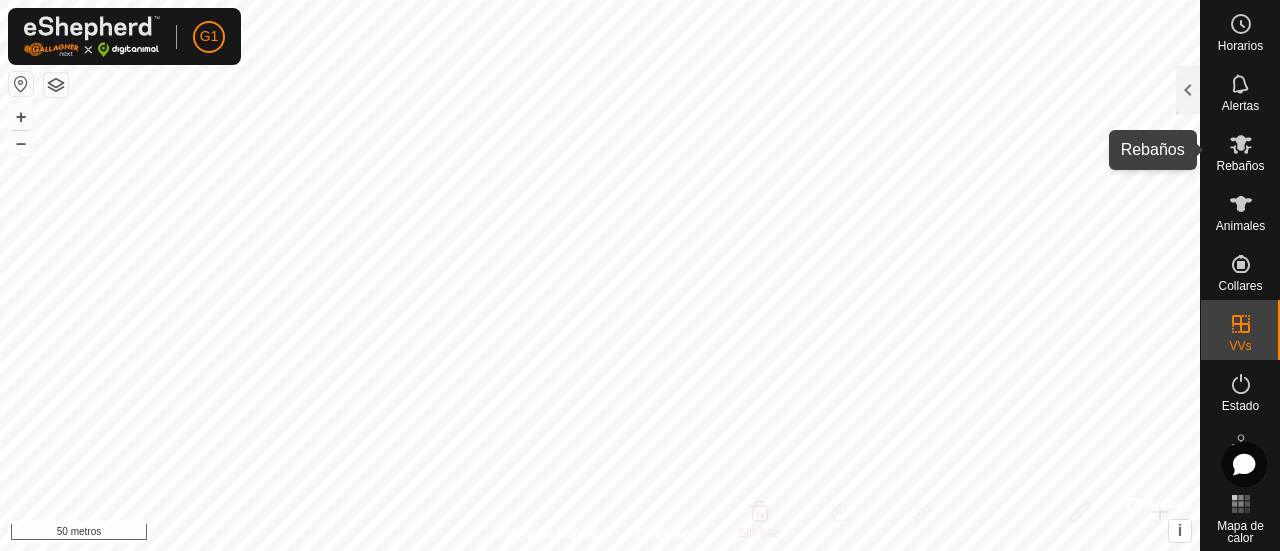 click 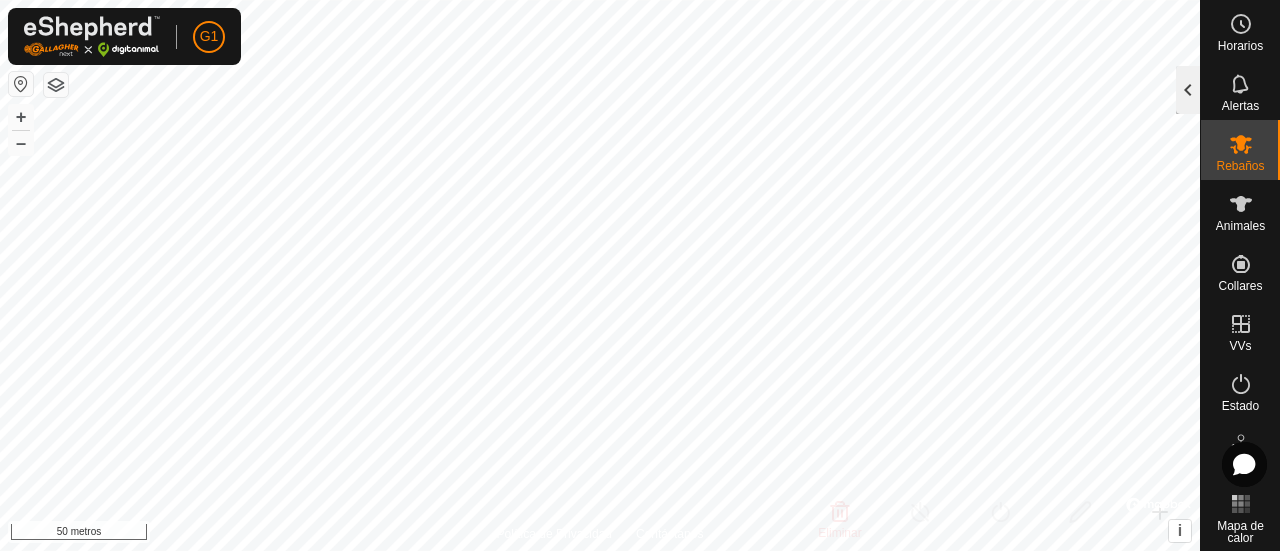 click 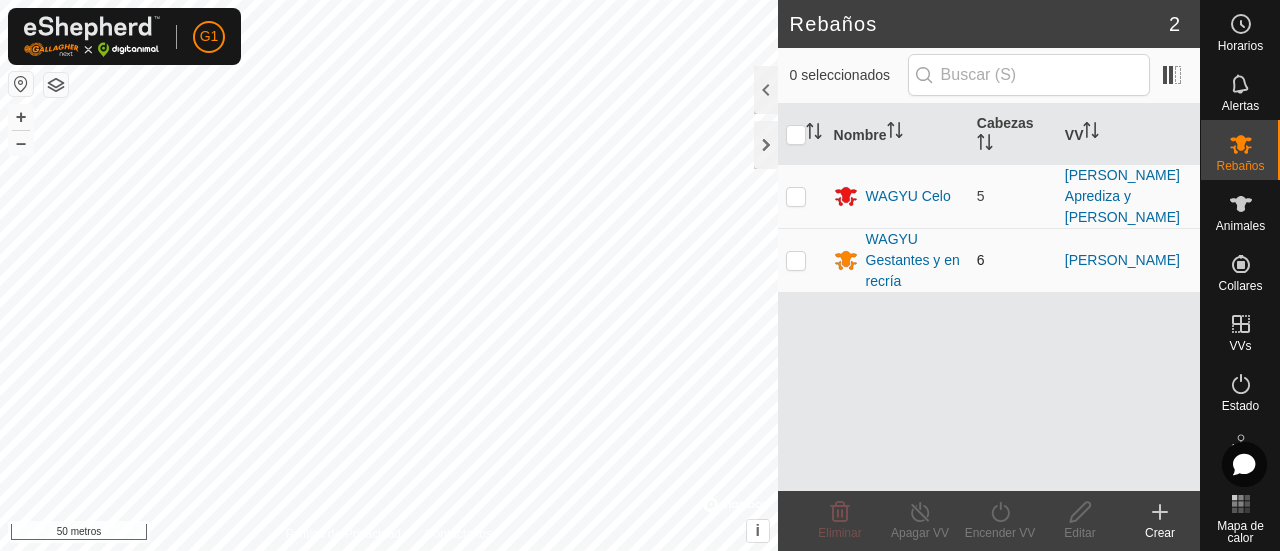 click at bounding box center (796, 260) 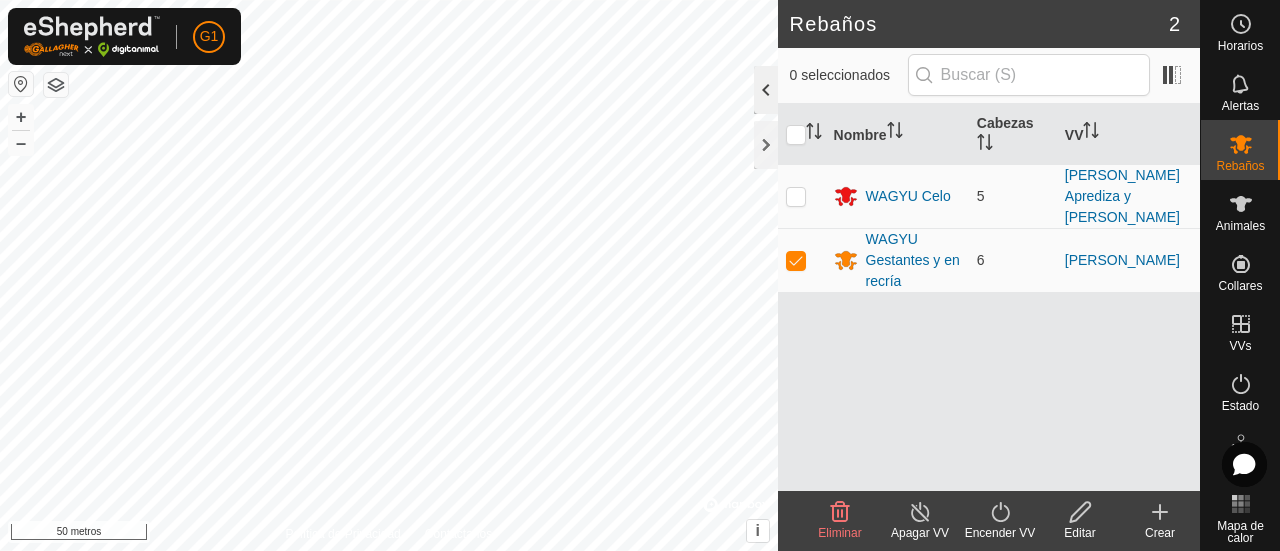 click 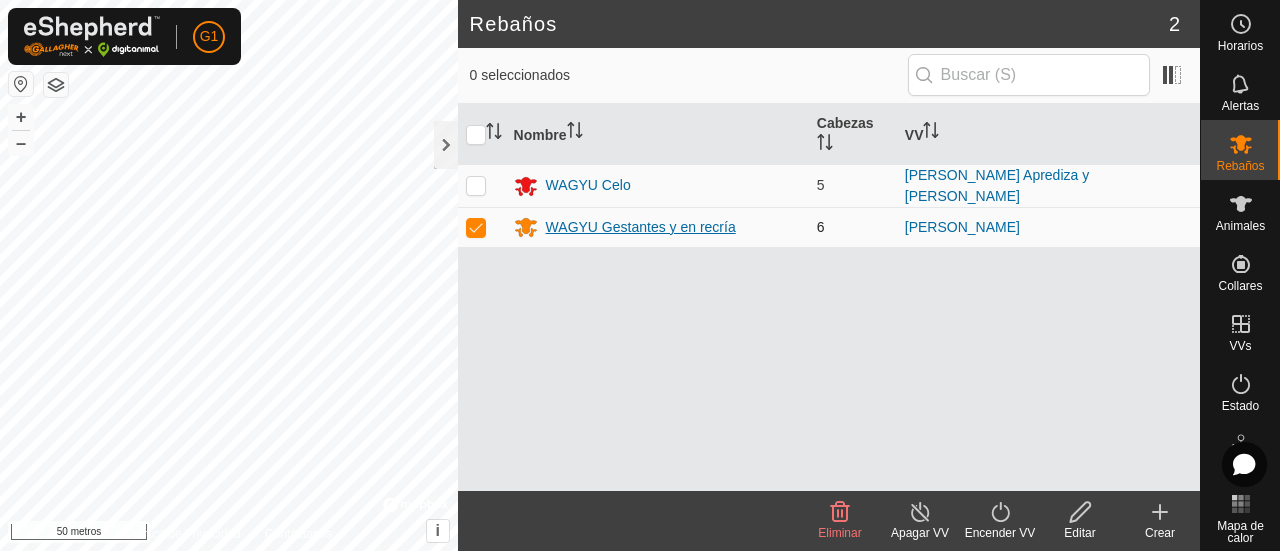 click on "WAGYU Gestantes y en recría" at bounding box center (641, 227) 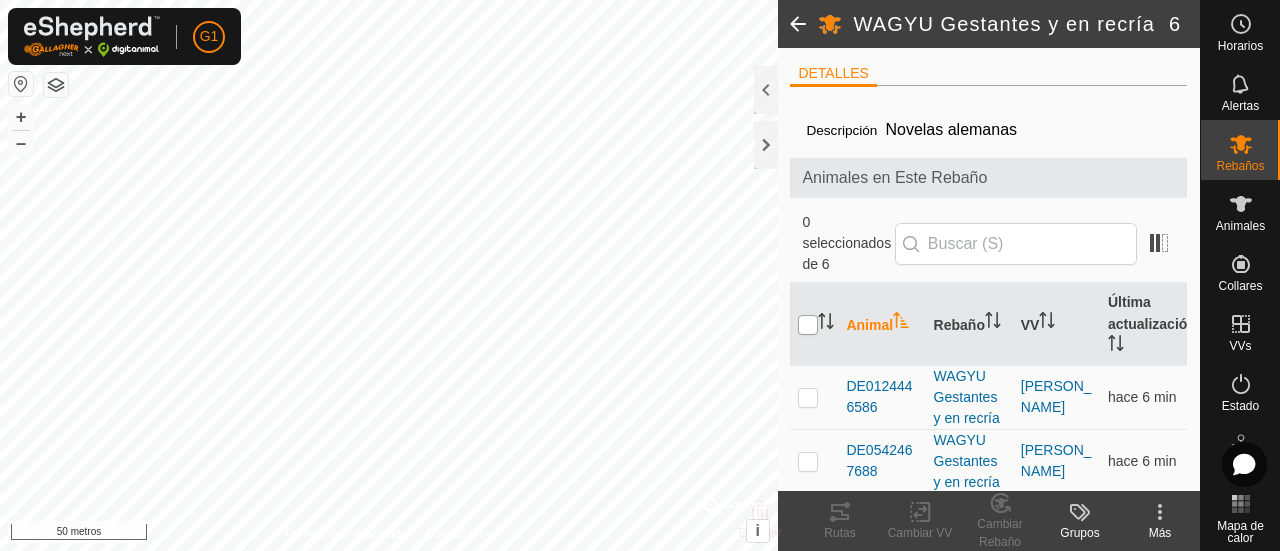 click at bounding box center [808, 325] 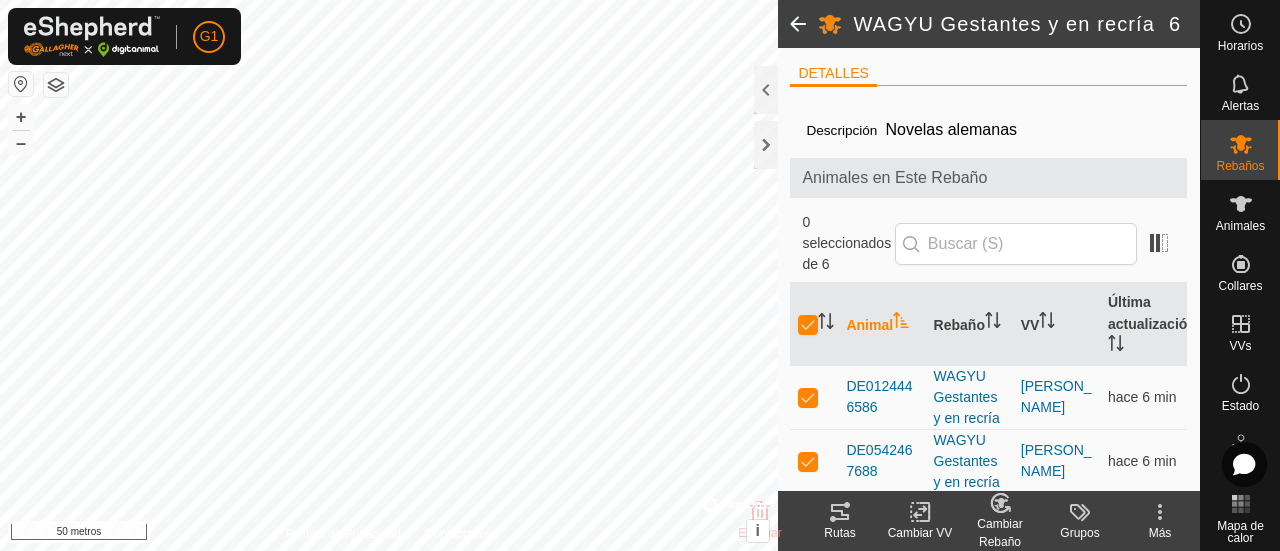 click 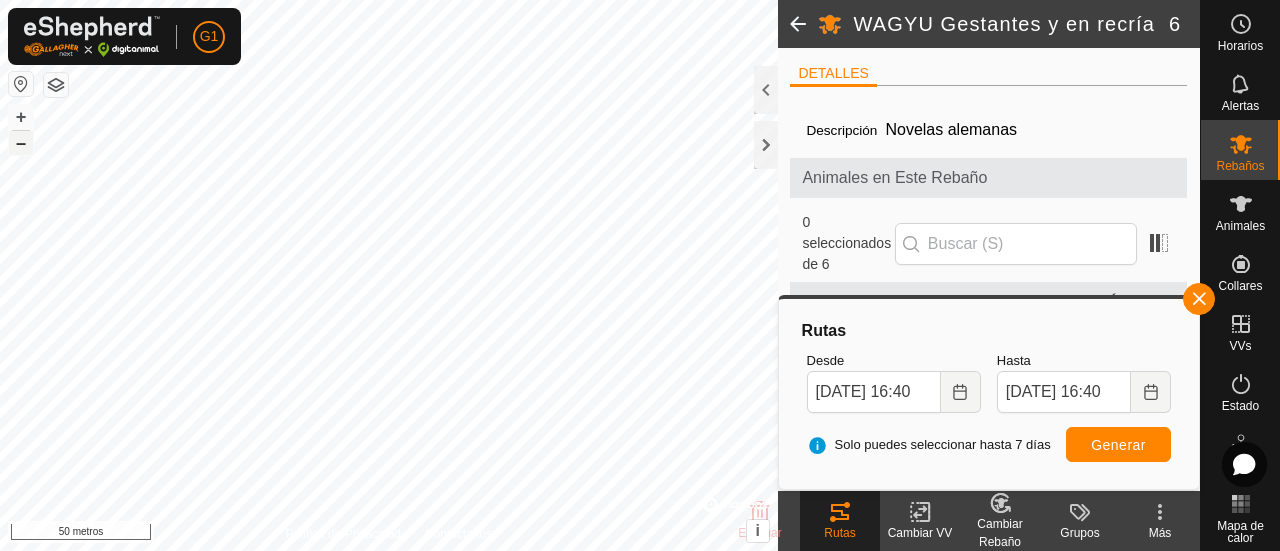click on "–" at bounding box center (21, 142) 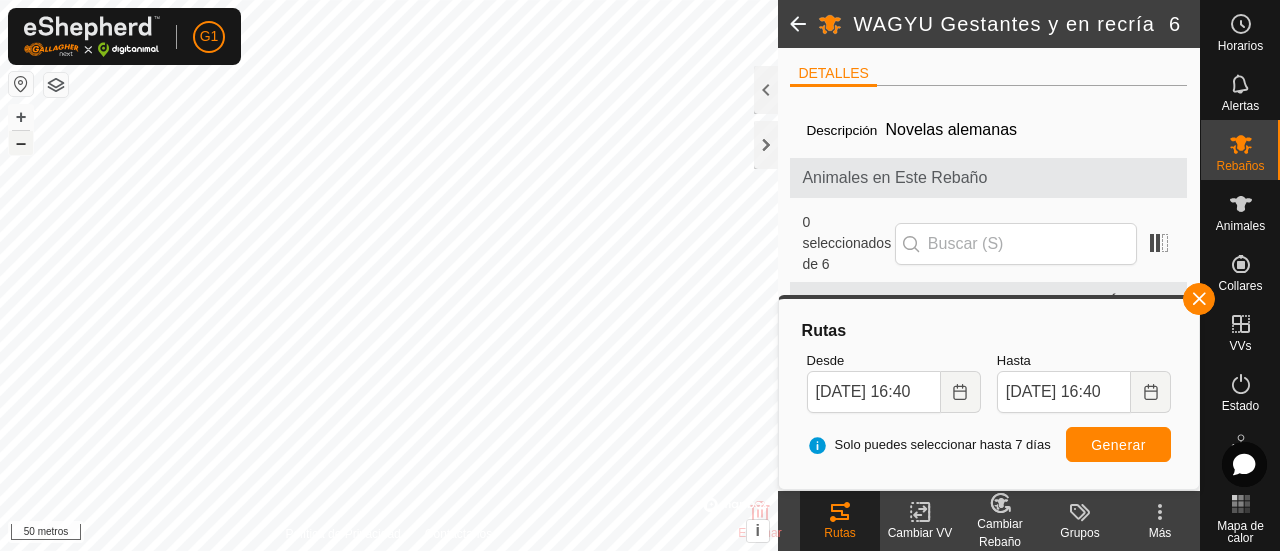 click on "–" at bounding box center (21, 142) 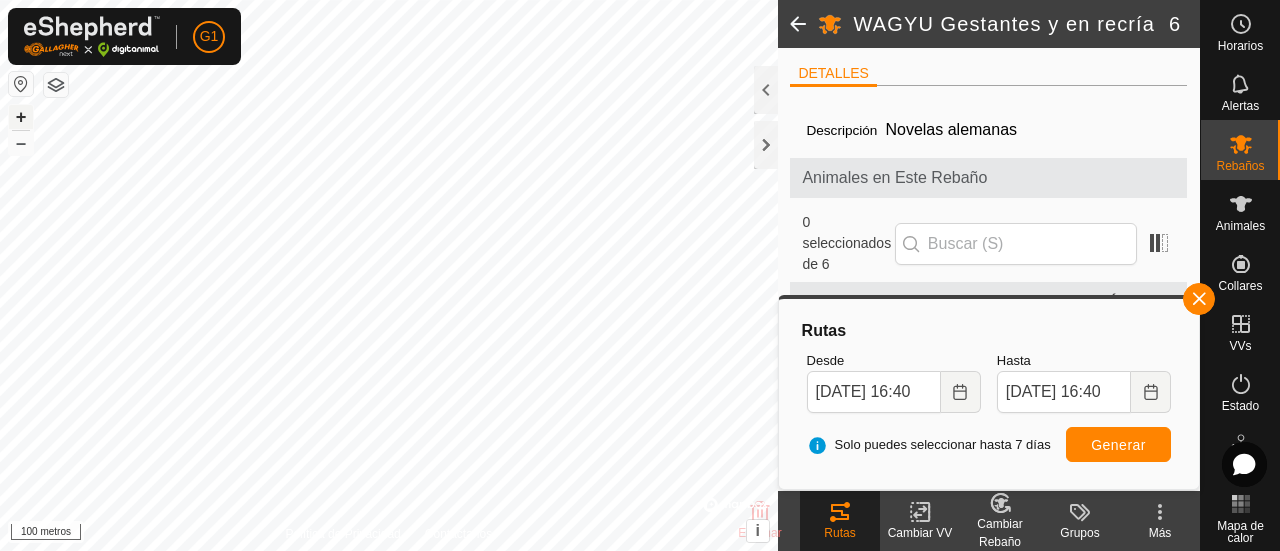 click on "+" at bounding box center (21, 117) 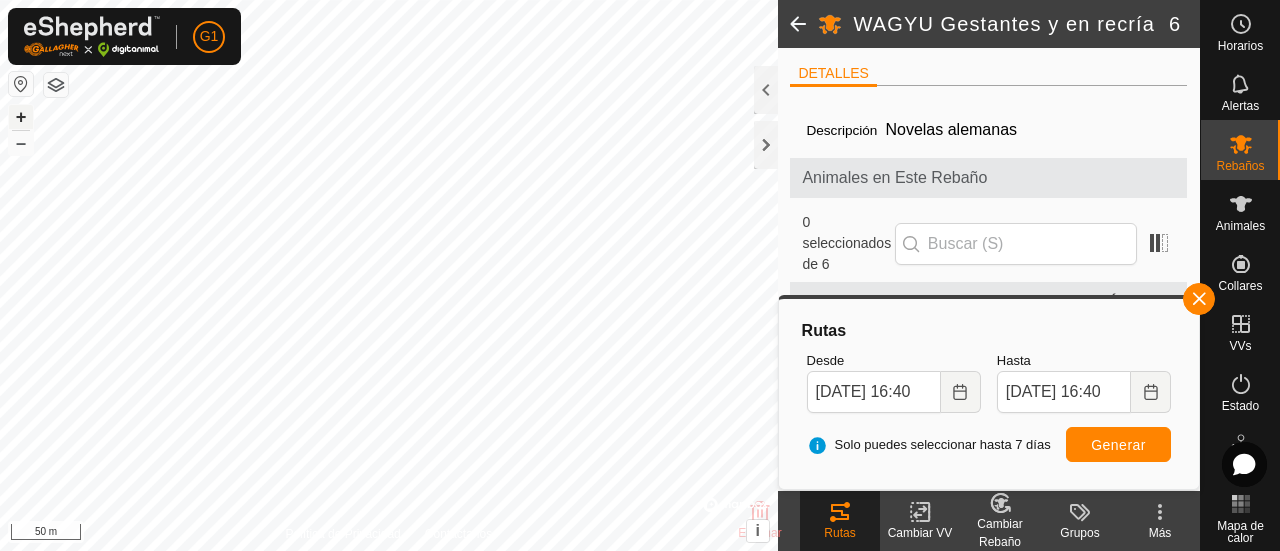click on "+" at bounding box center (21, 117) 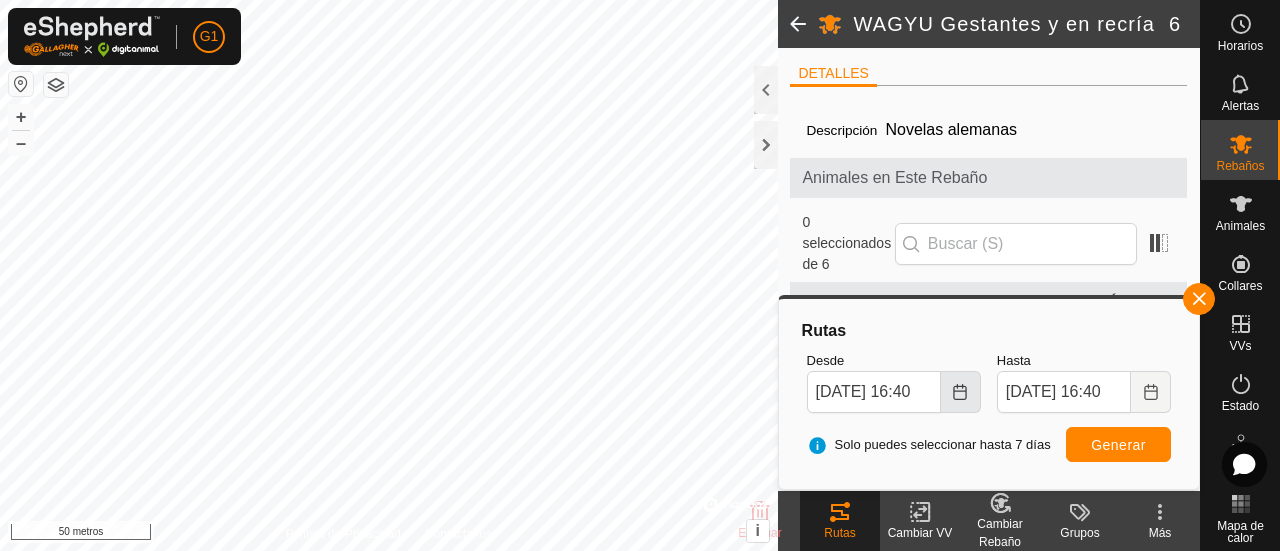 click 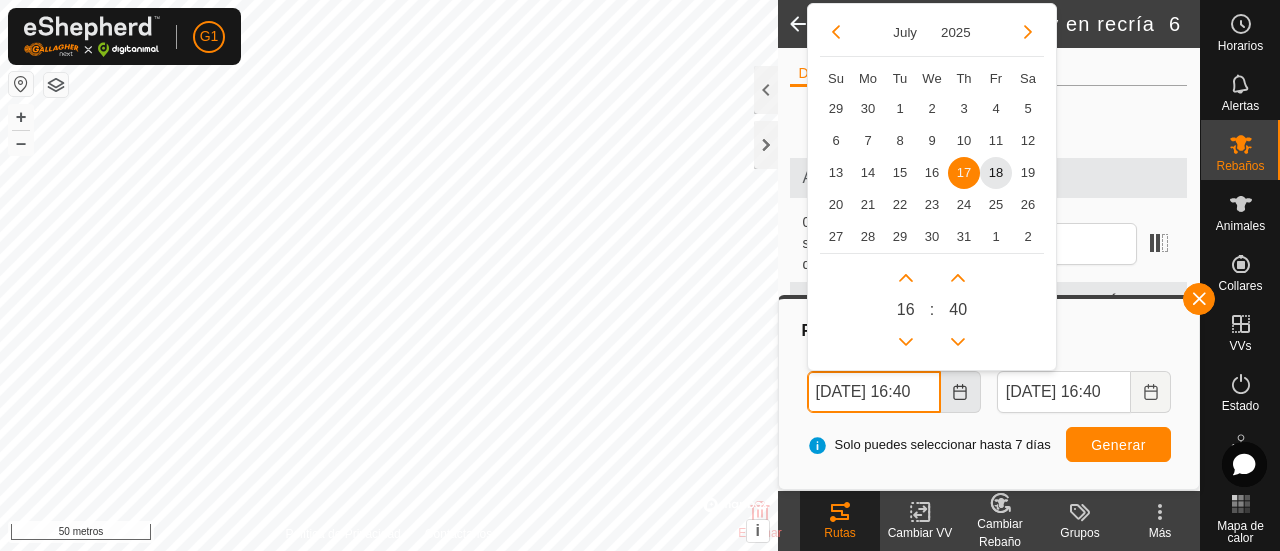 scroll, scrollTop: 0, scrollLeft: 14, axis: horizontal 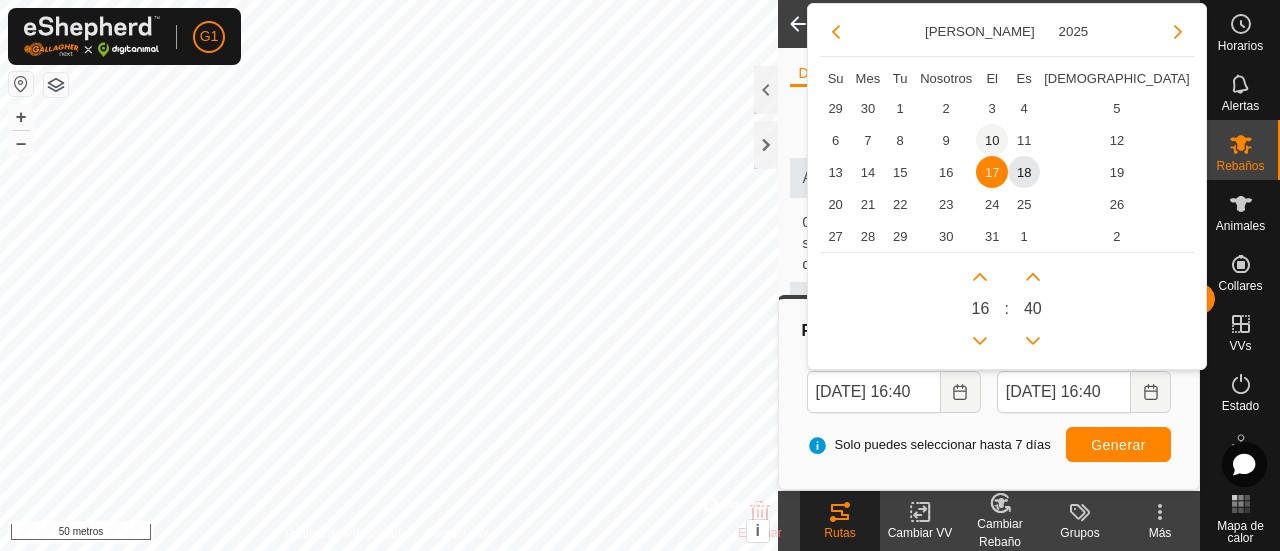 click on "10" at bounding box center [992, 140] 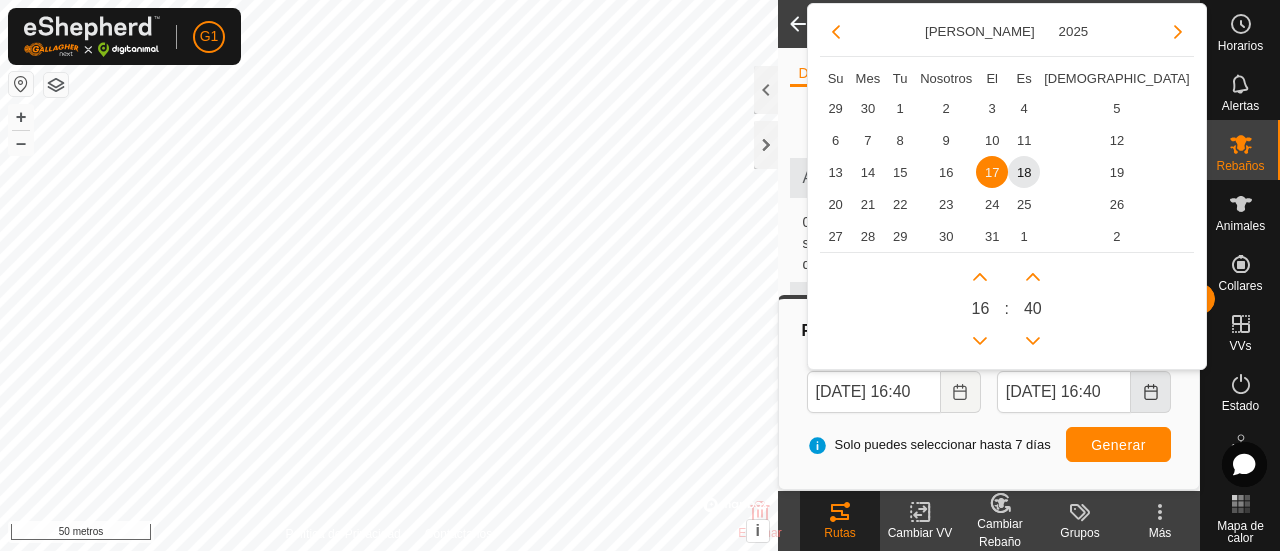 type on "[DATE] 16:40" 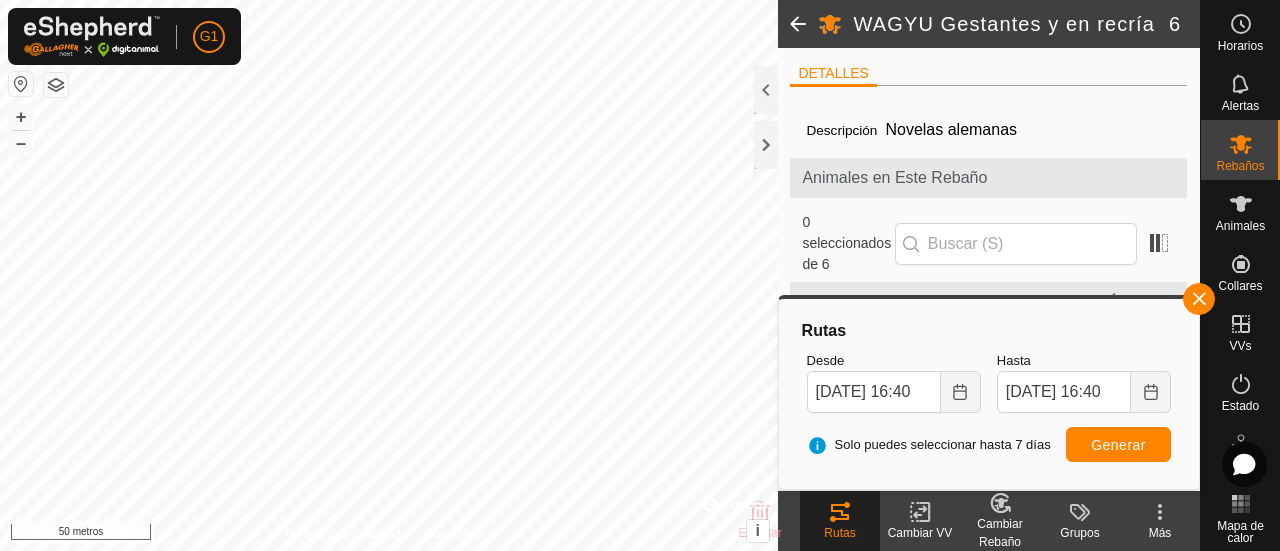 scroll, scrollTop: 0, scrollLeft: 0, axis: both 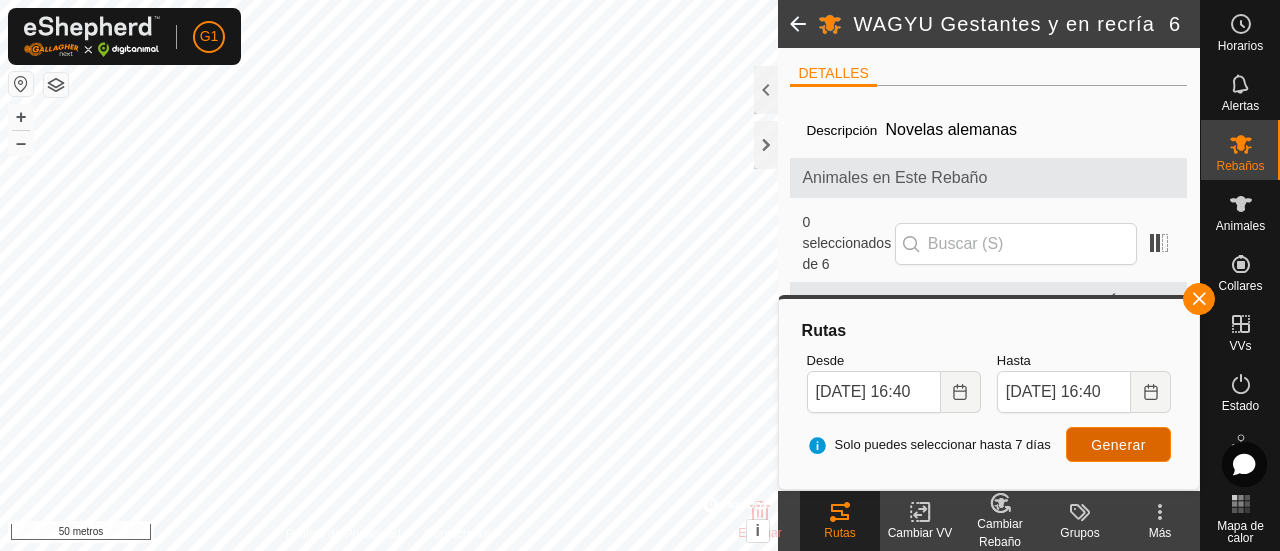 click on "Generar" at bounding box center [1118, 445] 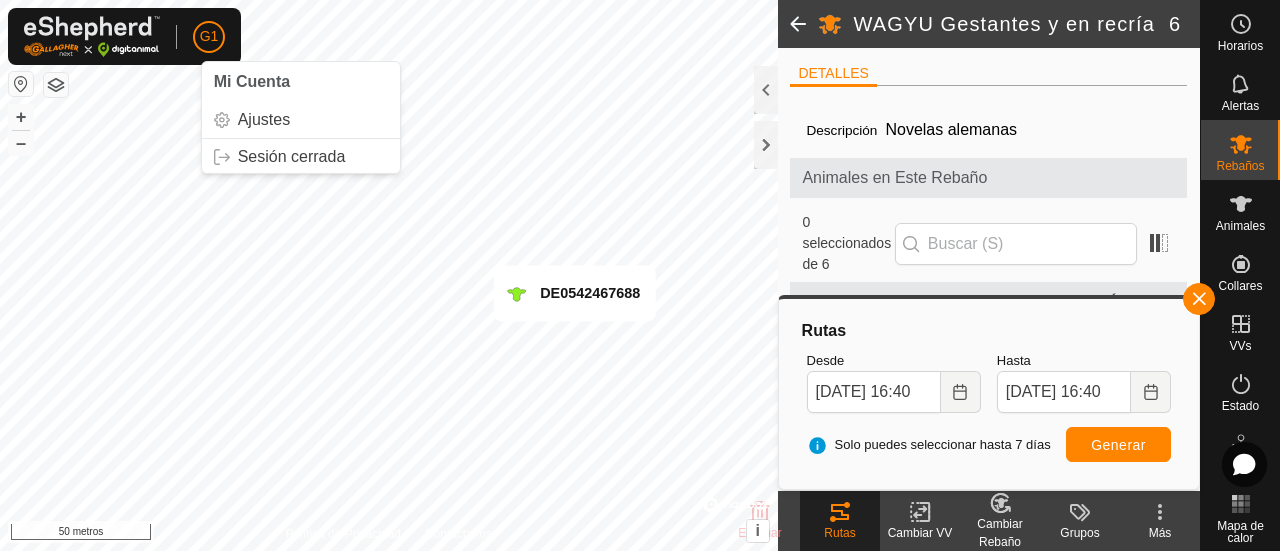 click on "Descripción  Novelas alemanas" 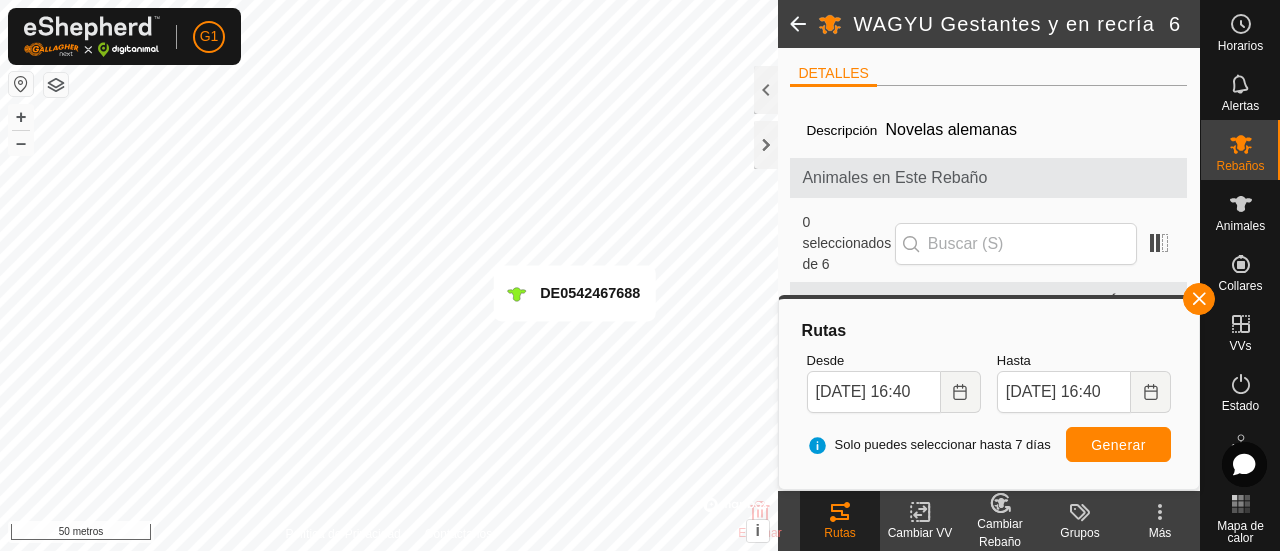 click on "Descripción  Novelas alemanas Animales en Este Rebaño 0 seleccionados de 6 Animal Rebaño VV Última actualización DE0124446586 [PERSON_NAME] y en recría [PERSON_NAME] hace 6 min DE0542467688 [PERSON_NAME] y en recría [PERSON_NAME] hace 6 min DE0542709398 [PERSON_NAME] y en recría [PERSON_NAME] hace 6 min DE0771240880 WAGYU Gestantes y en recría [PERSON_NAME] hace 6 min DE0958147772 [PERSON_NAME] y en recría [PERSON_NAME] hace 4 h ES090705106553 [PERSON_NAME] y en recría [PERSON_NAME] hace 6 min" 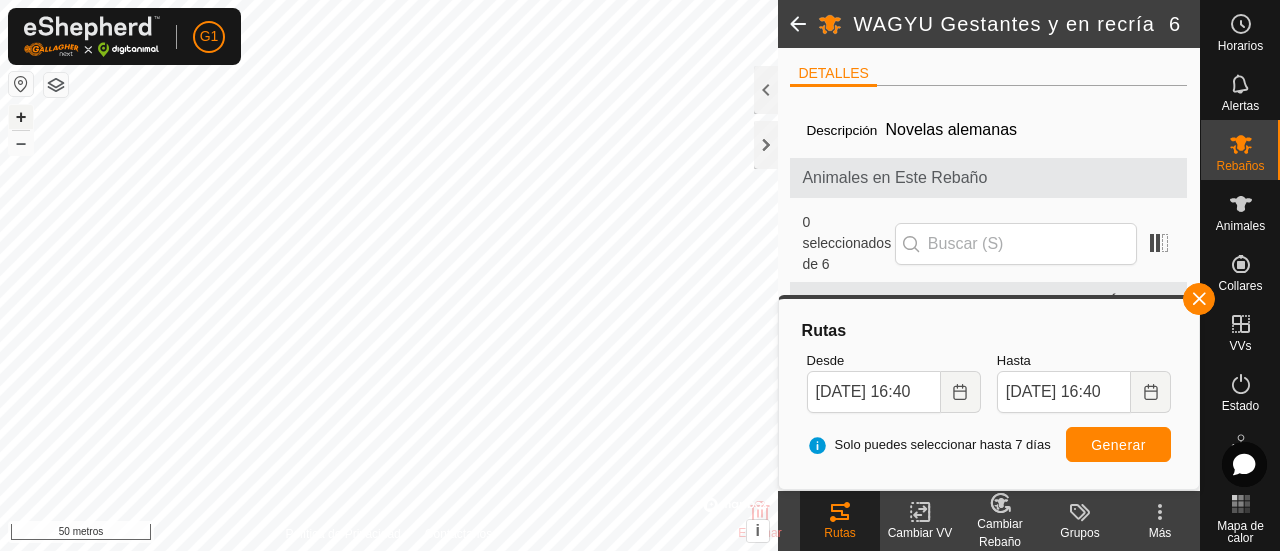 click on "+" at bounding box center (21, 116) 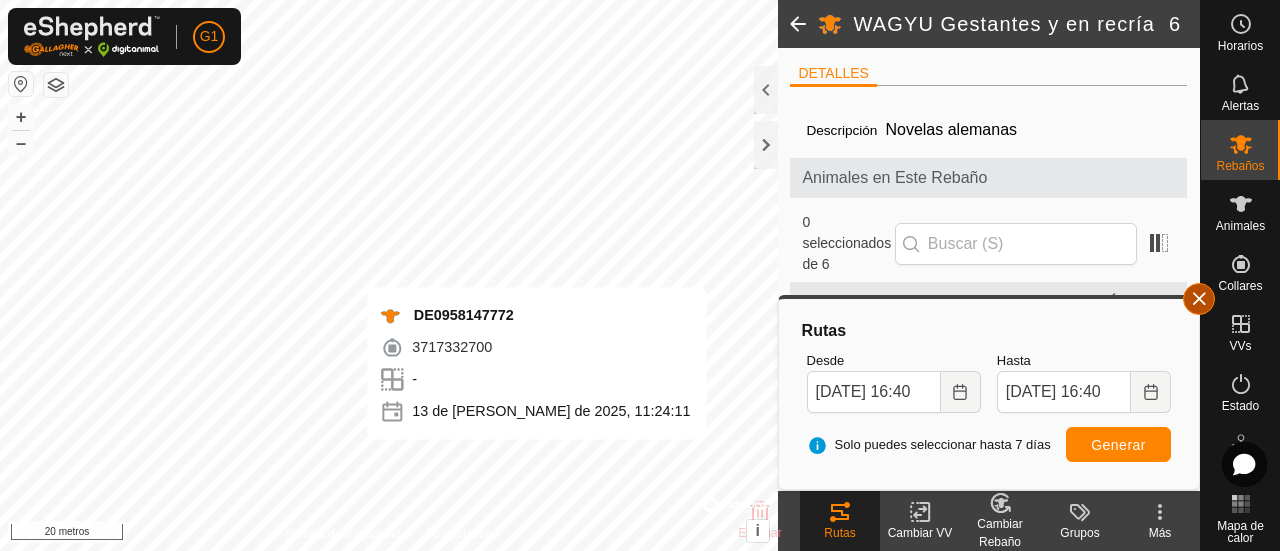 click at bounding box center (1199, 299) 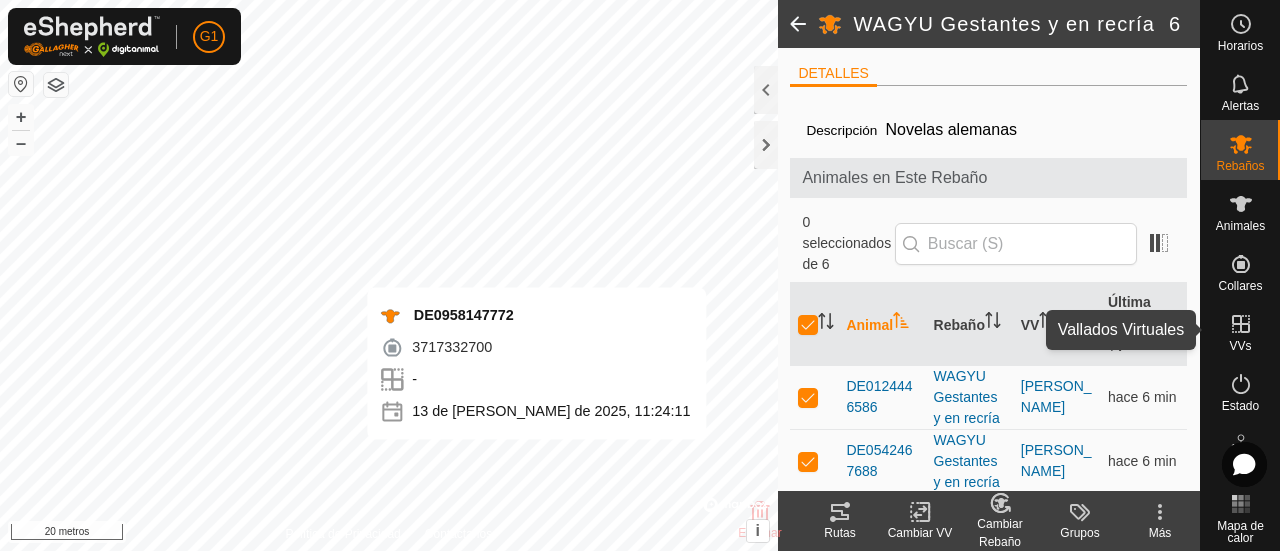 click 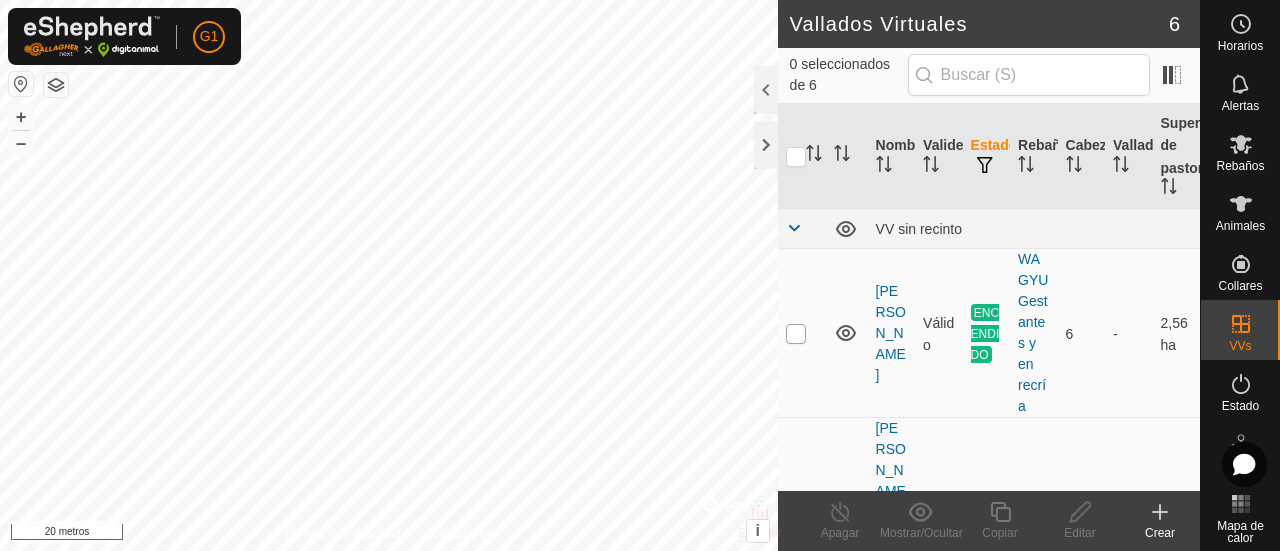click at bounding box center (796, 334) 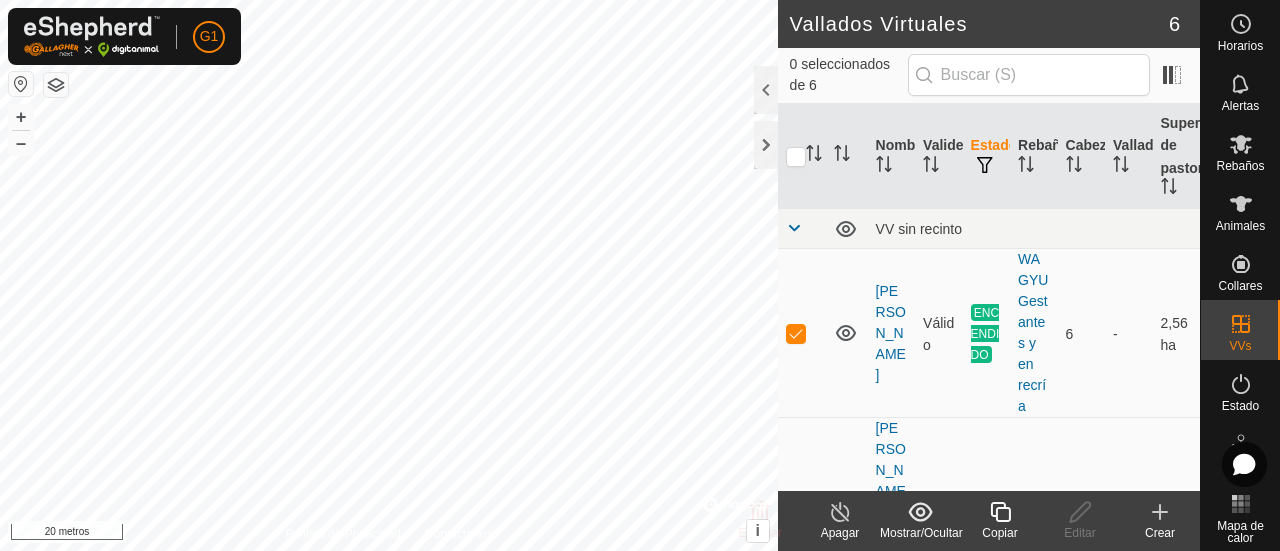 click on "Copiar" 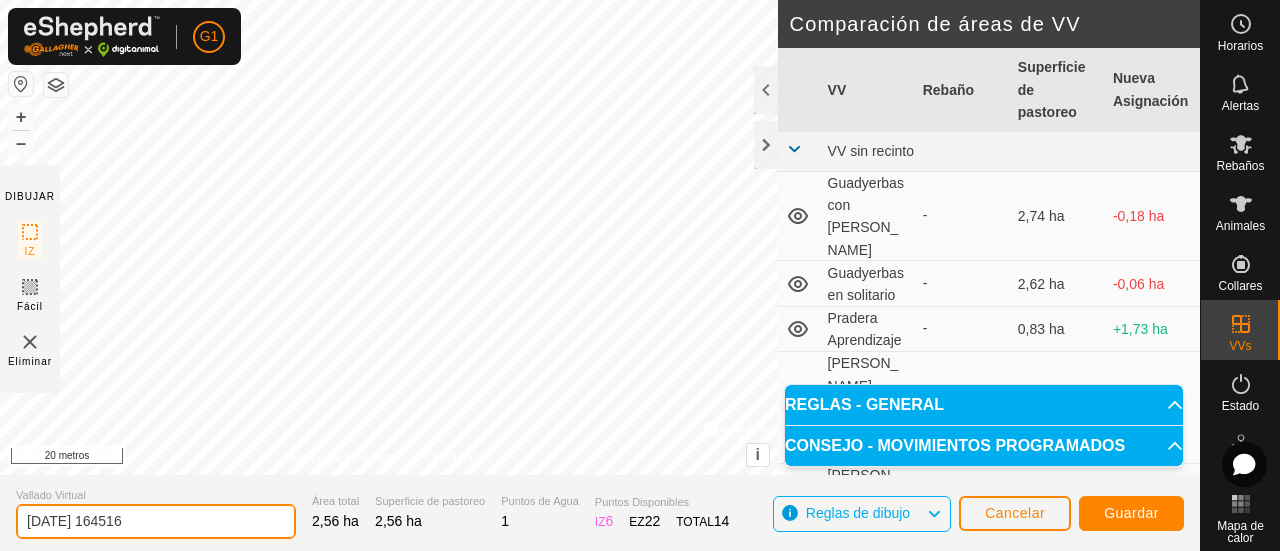drag, startPoint x: 181, startPoint y: 525, endPoint x: 0, endPoint y: 532, distance: 181.13531 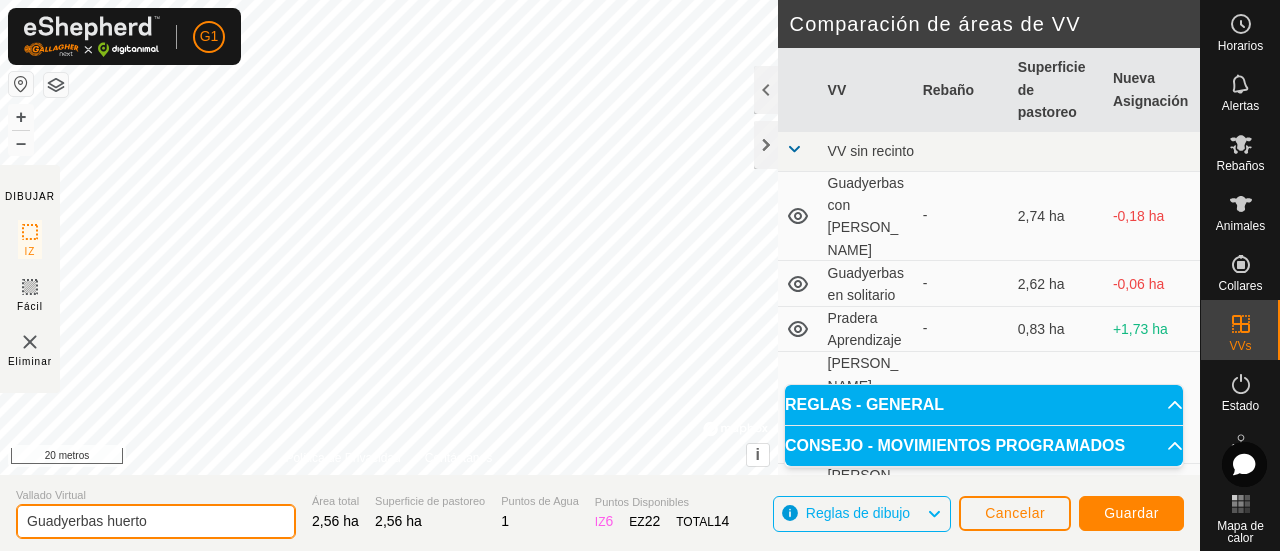 type on "Guadyerbas huerto" 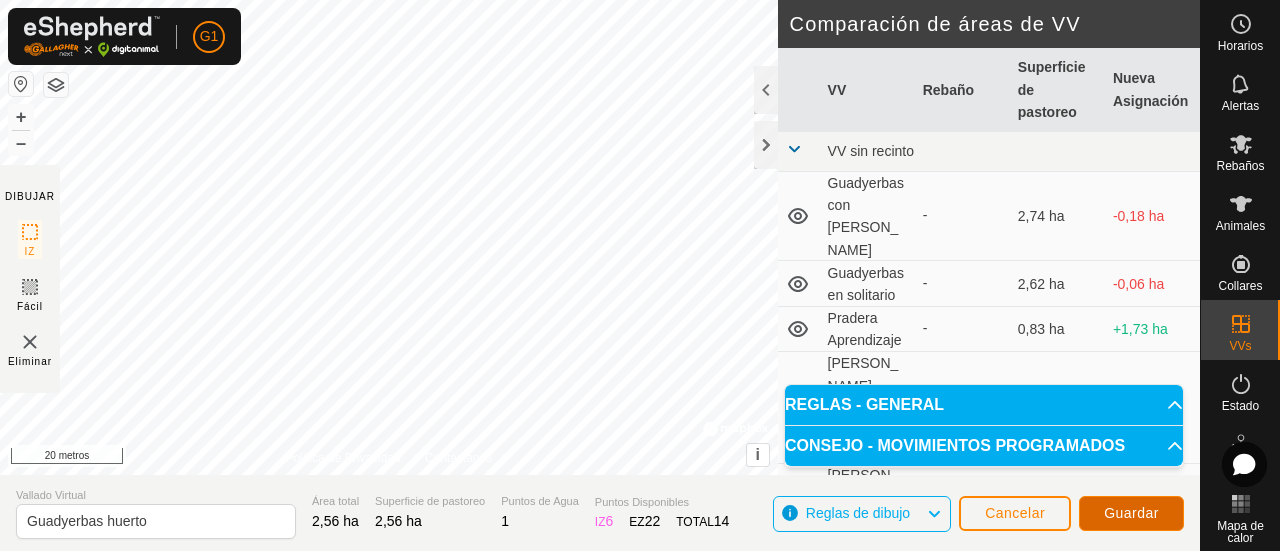 click on "Guardar" 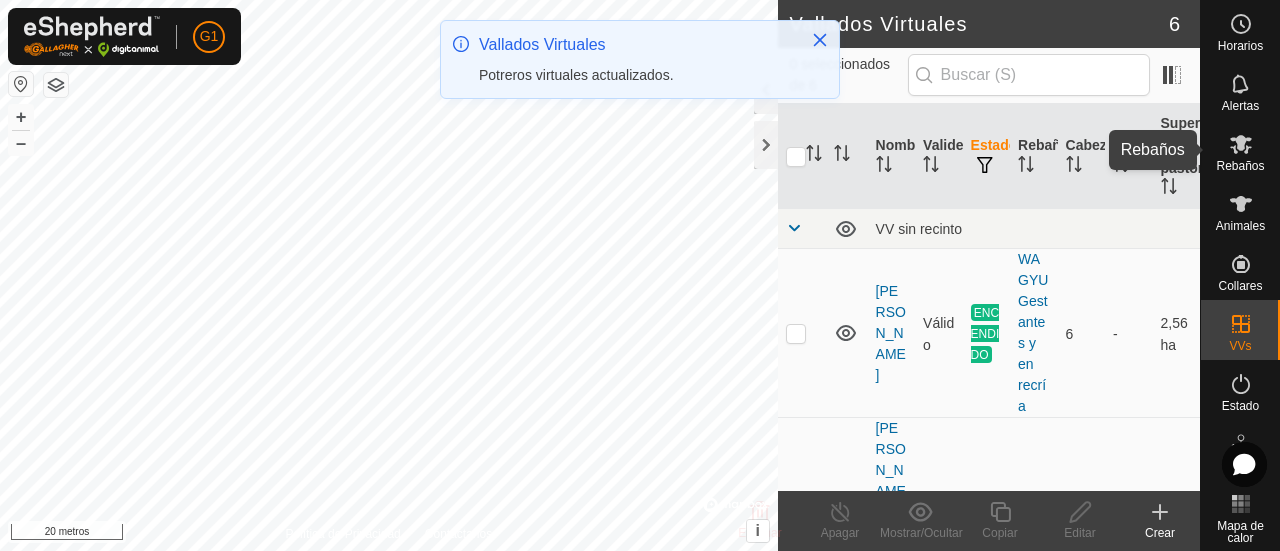 click 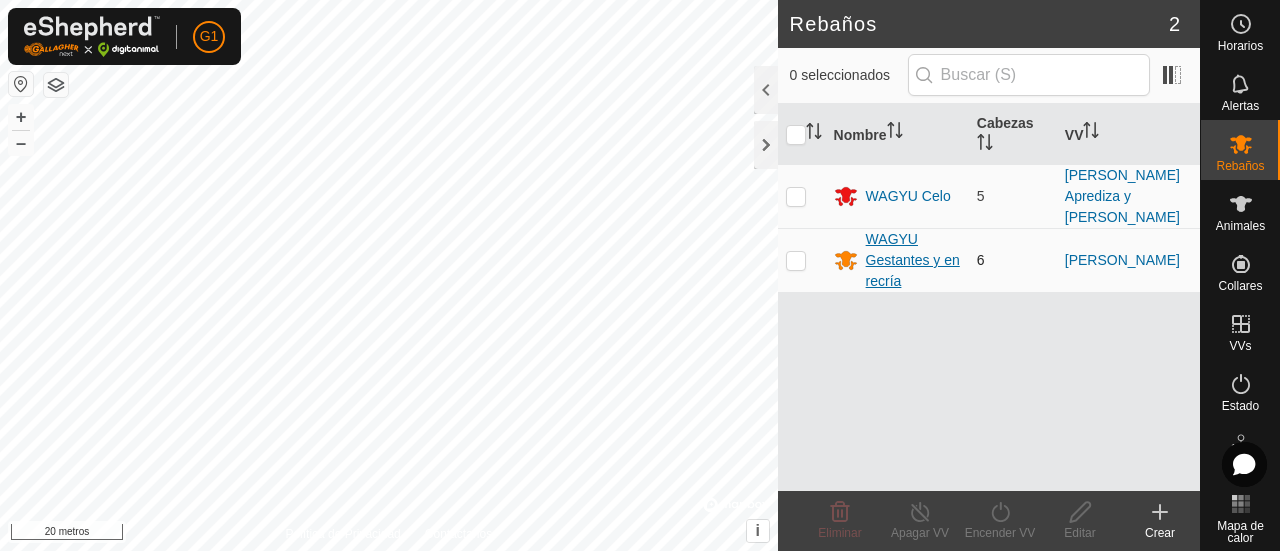 click on "WAGYU Gestantes y en recría" at bounding box center [913, 260] 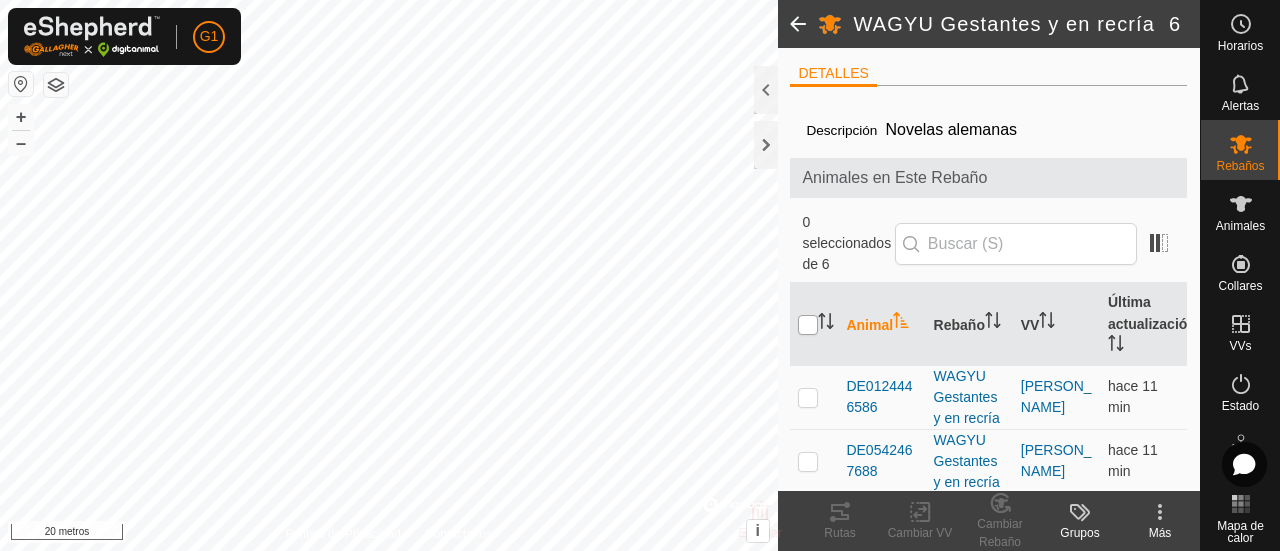 click at bounding box center (808, 325) 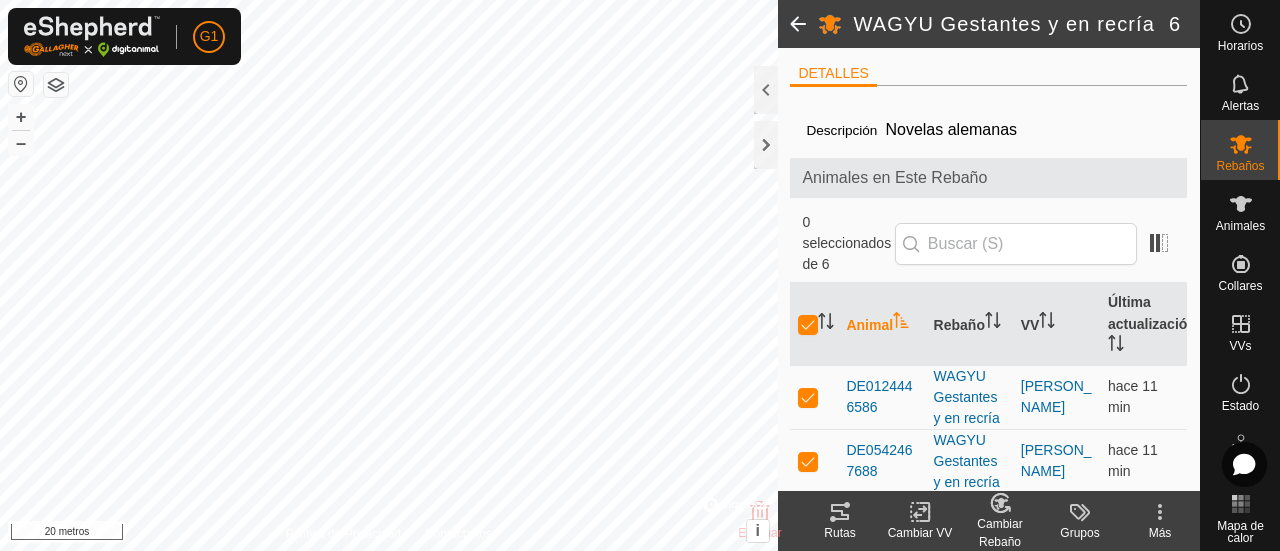click 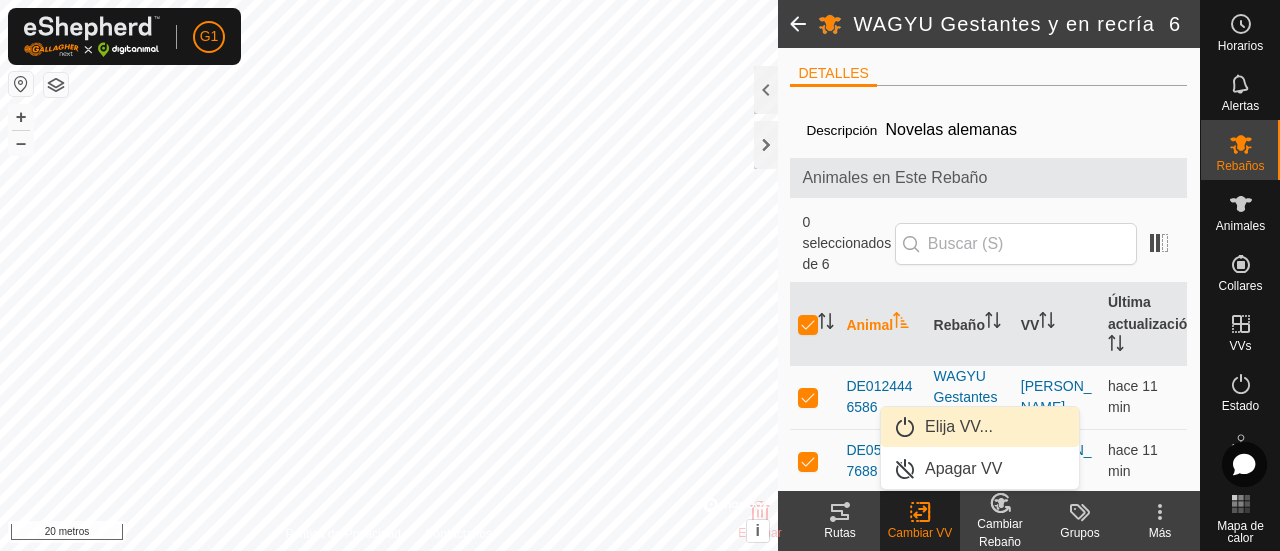 click on "Elija VV..." at bounding box center [980, 427] 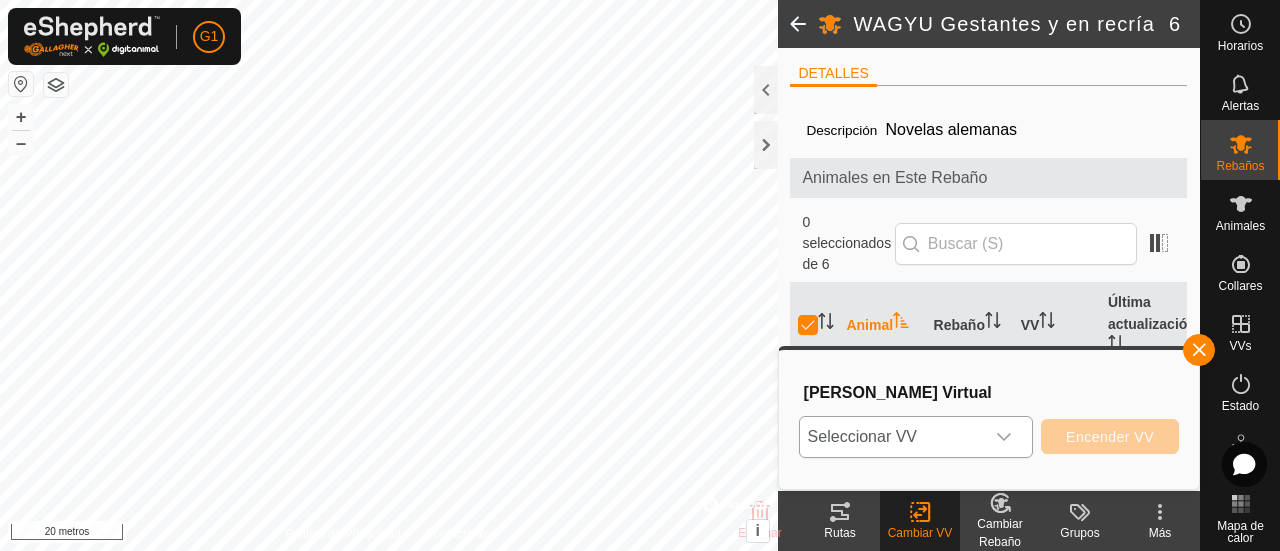 click at bounding box center [1004, 437] 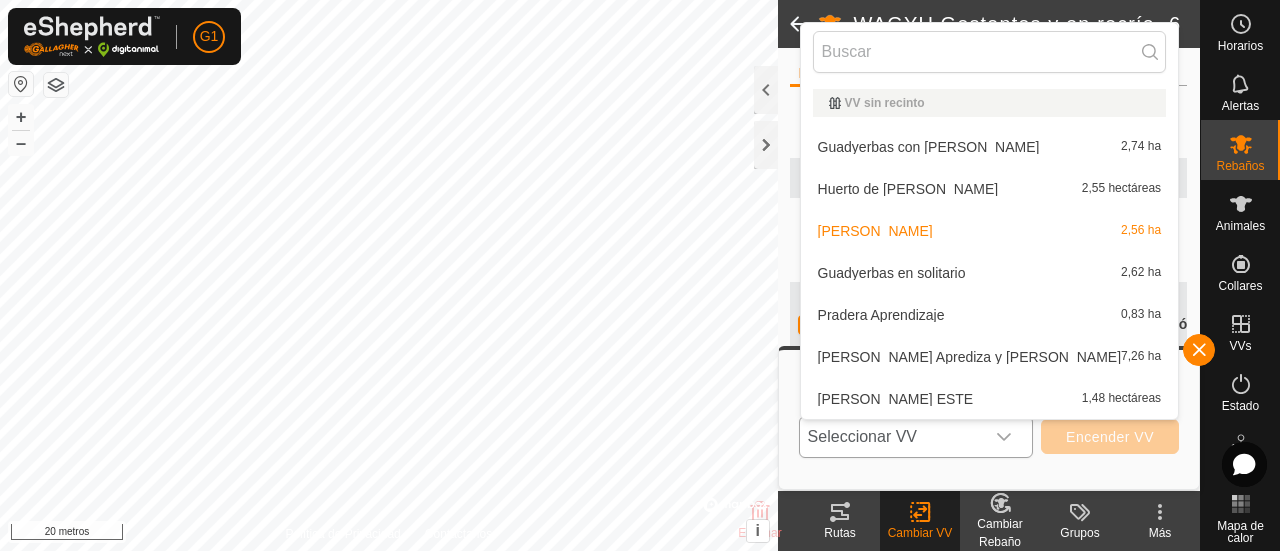 click on "Huerto de Guadyerbas 2,55 hectáreas" at bounding box center [989, 189] 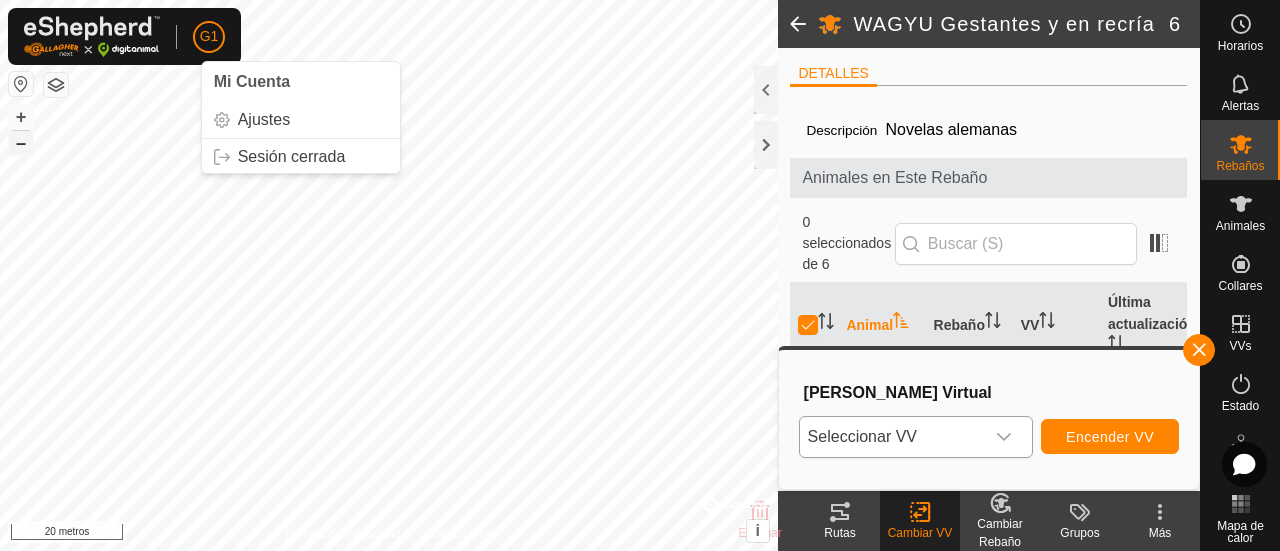 click on "–" at bounding box center (21, 142) 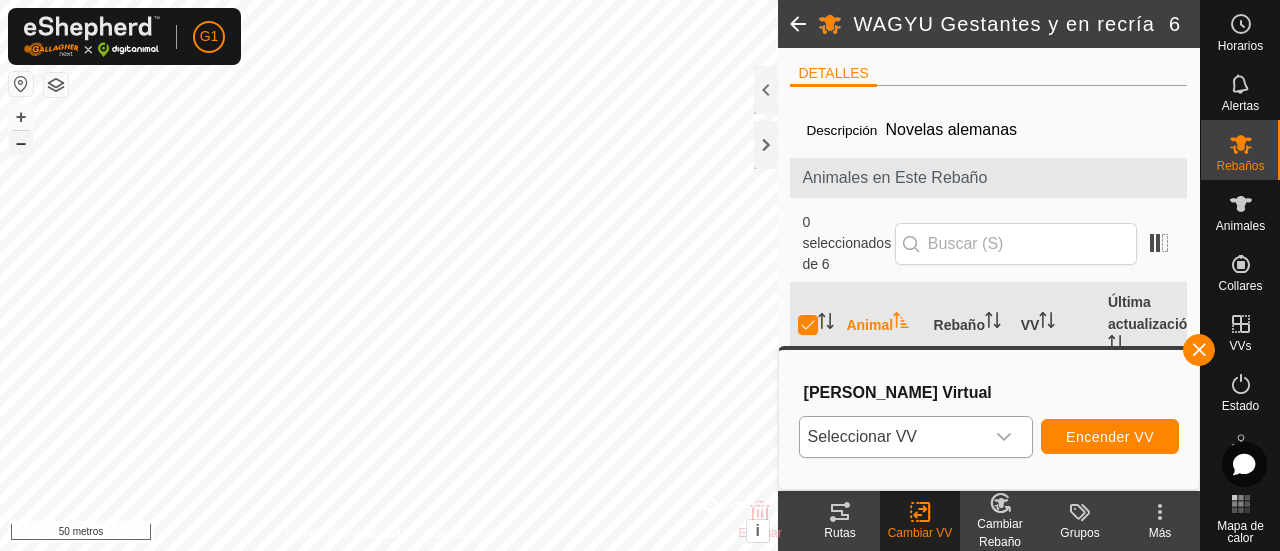 click on "–" at bounding box center [21, 142] 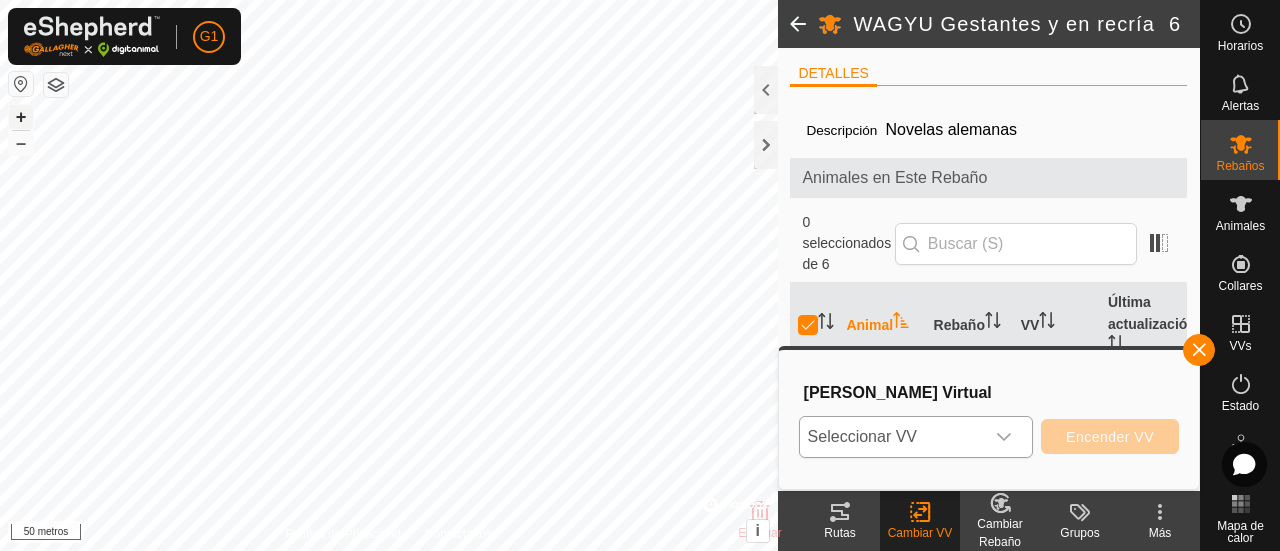 click on "+" at bounding box center (21, 116) 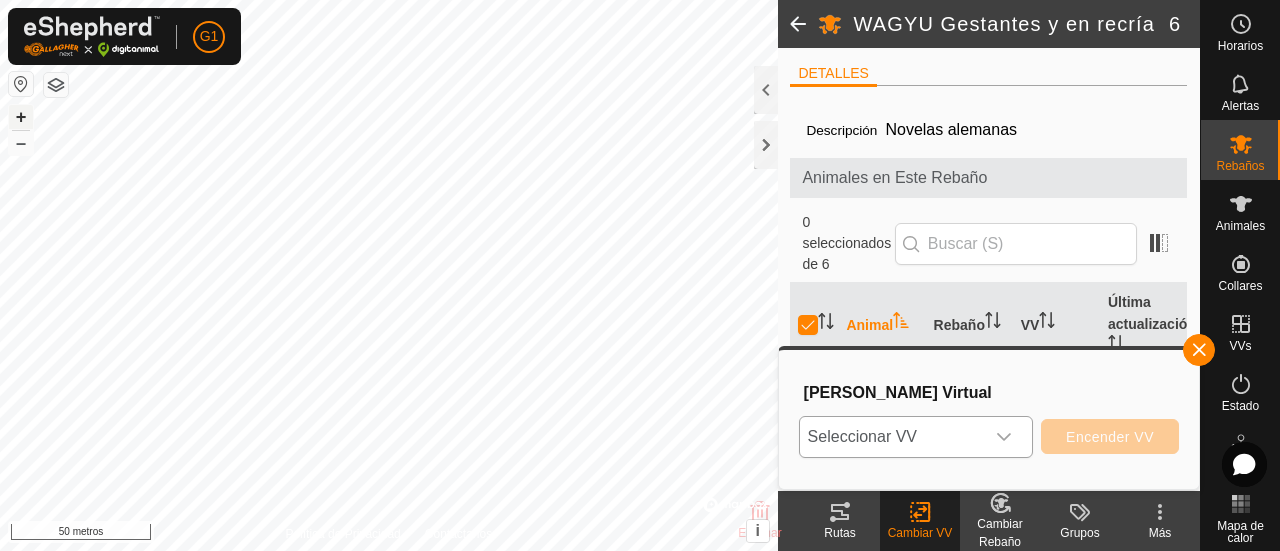 click on "+" at bounding box center [21, 116] 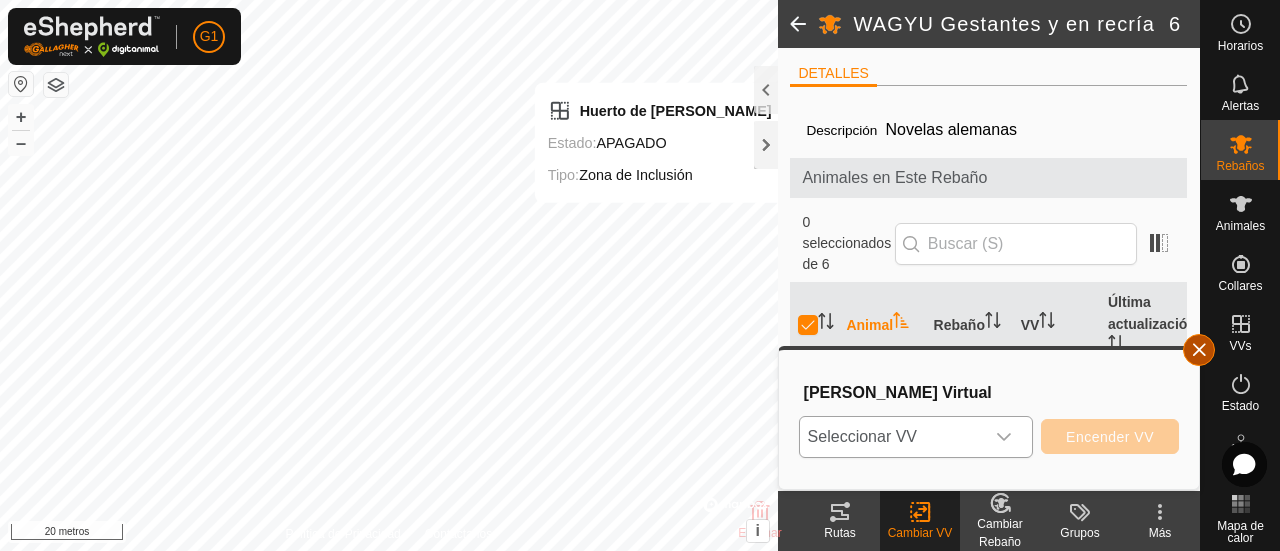 click at bounding box center (1199, 350) 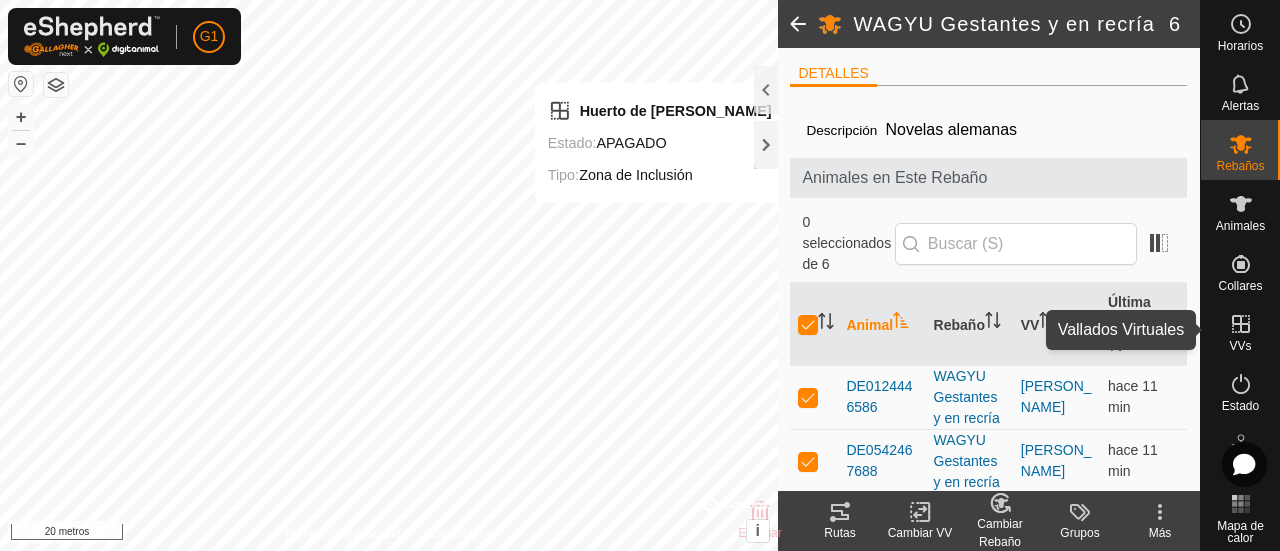 click 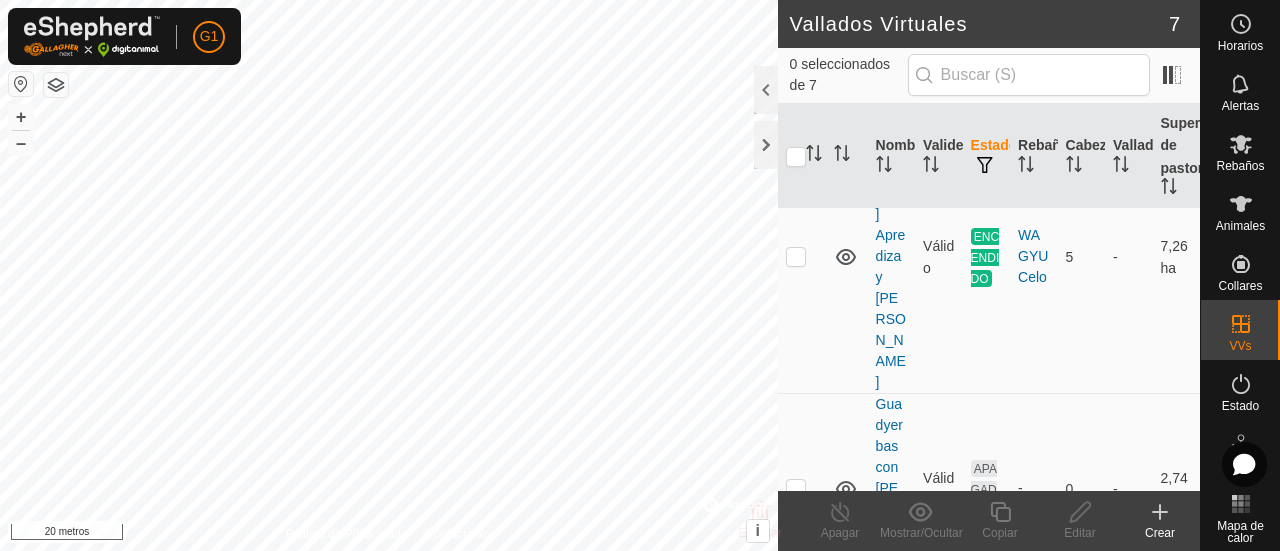 scroll, scrollTop: 304, scrollLeft: 0, axis: vertical 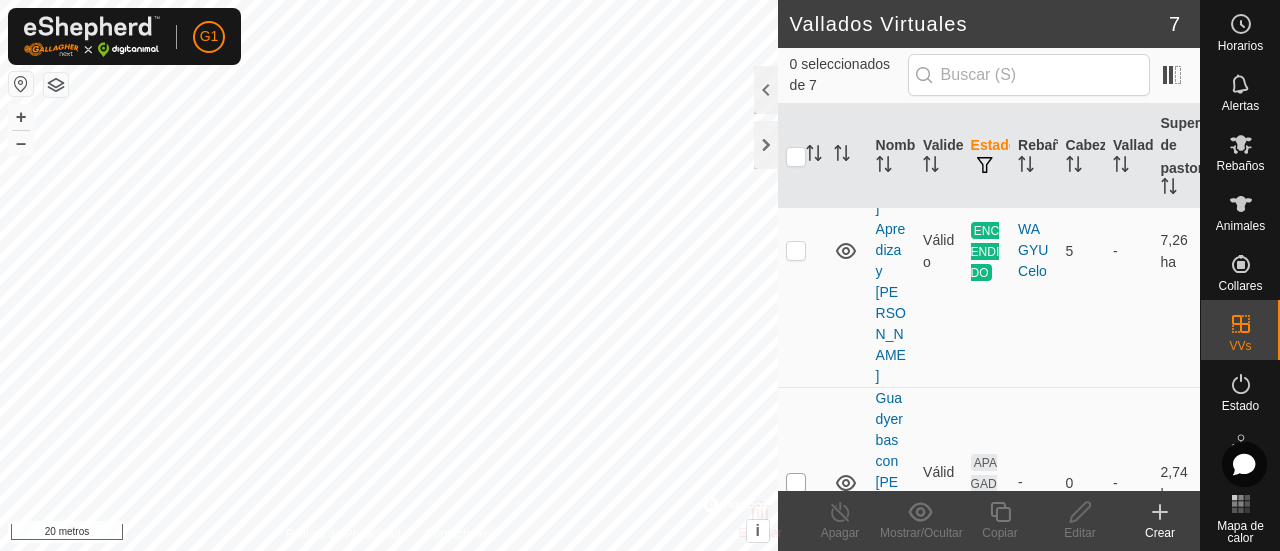 click at bounding box center [796, 483] 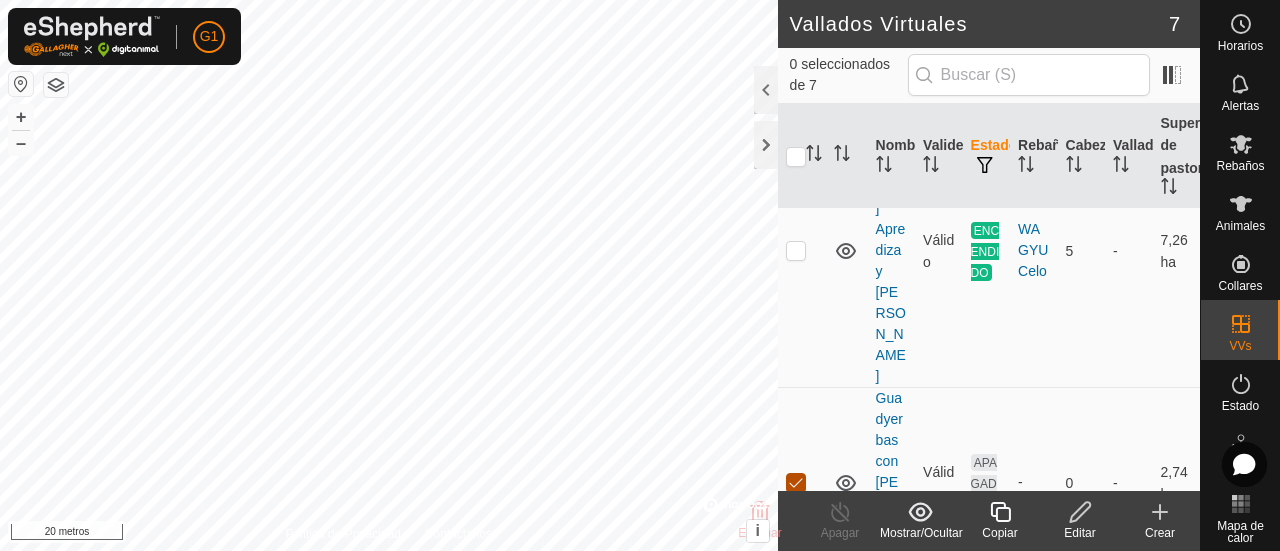 click at bounding box center (796, 483) 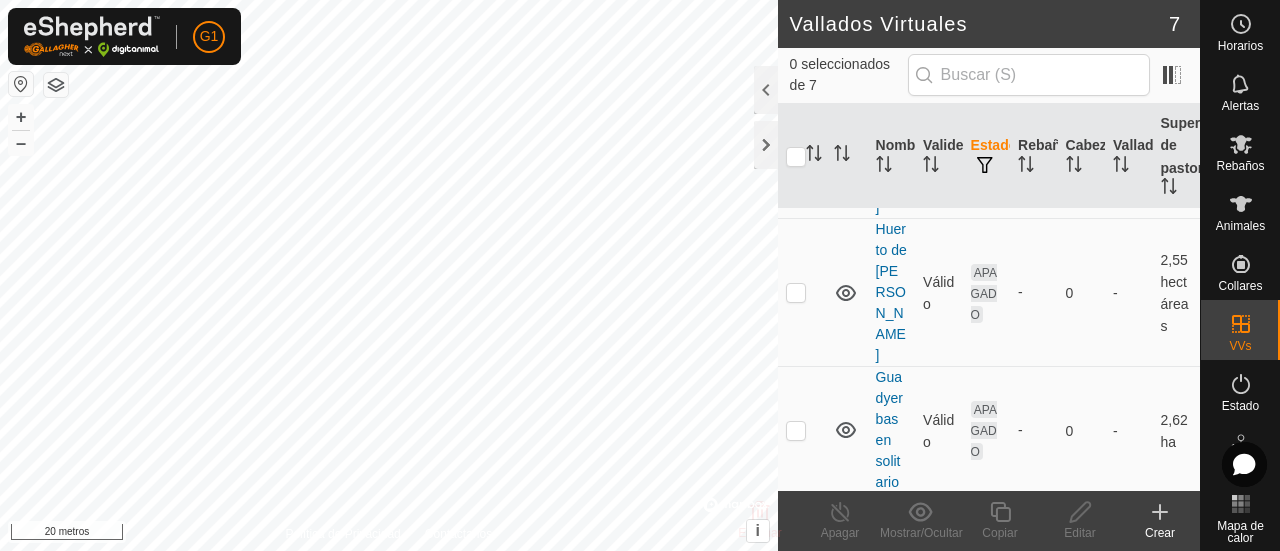scroll, scrollTop: 644, scrollLeft: 0, axis: vertical 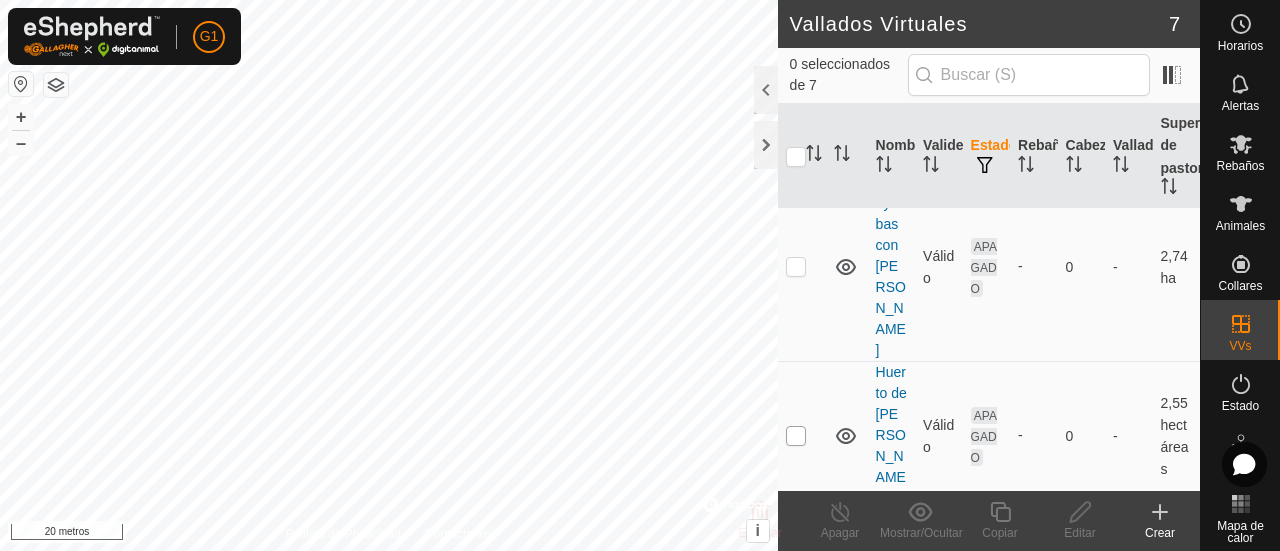 click at bounding box center [796, 436] 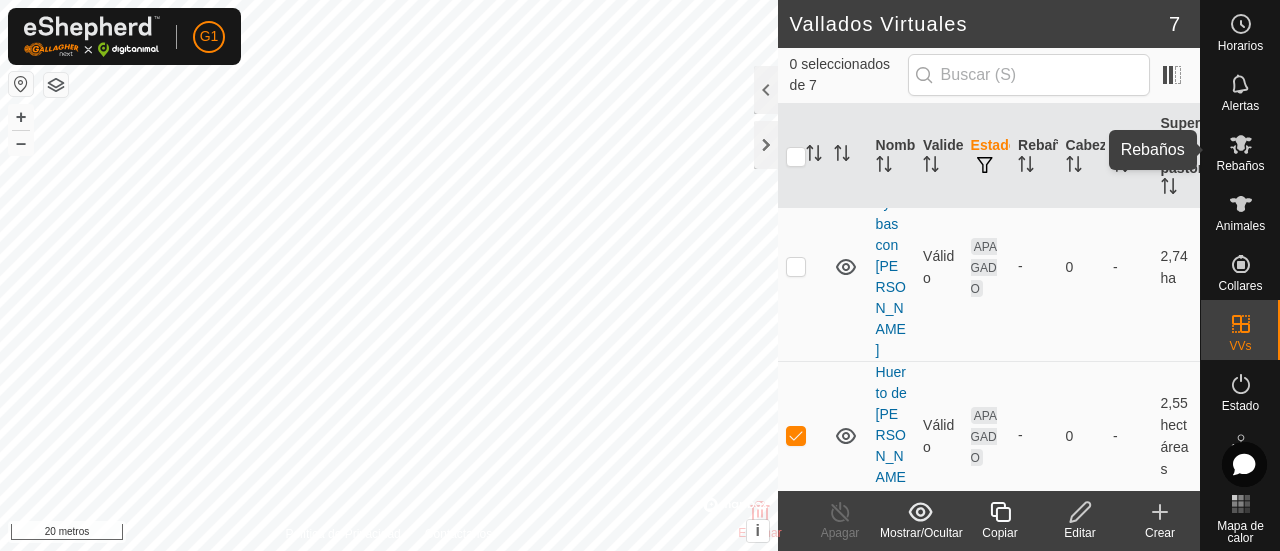 click 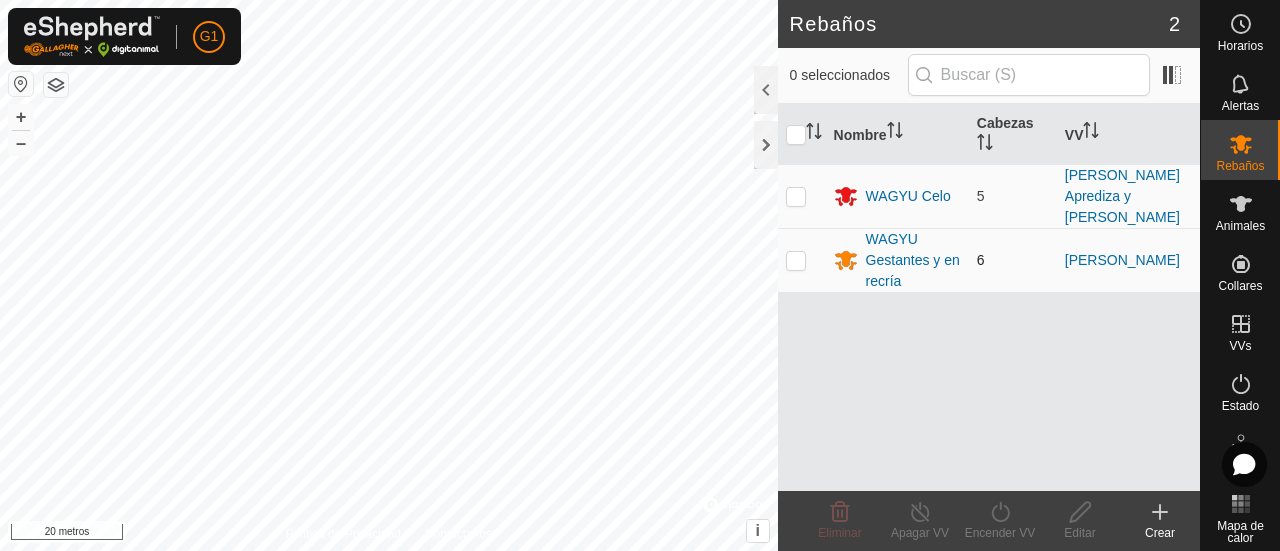 click at bounding box center (796, 260) 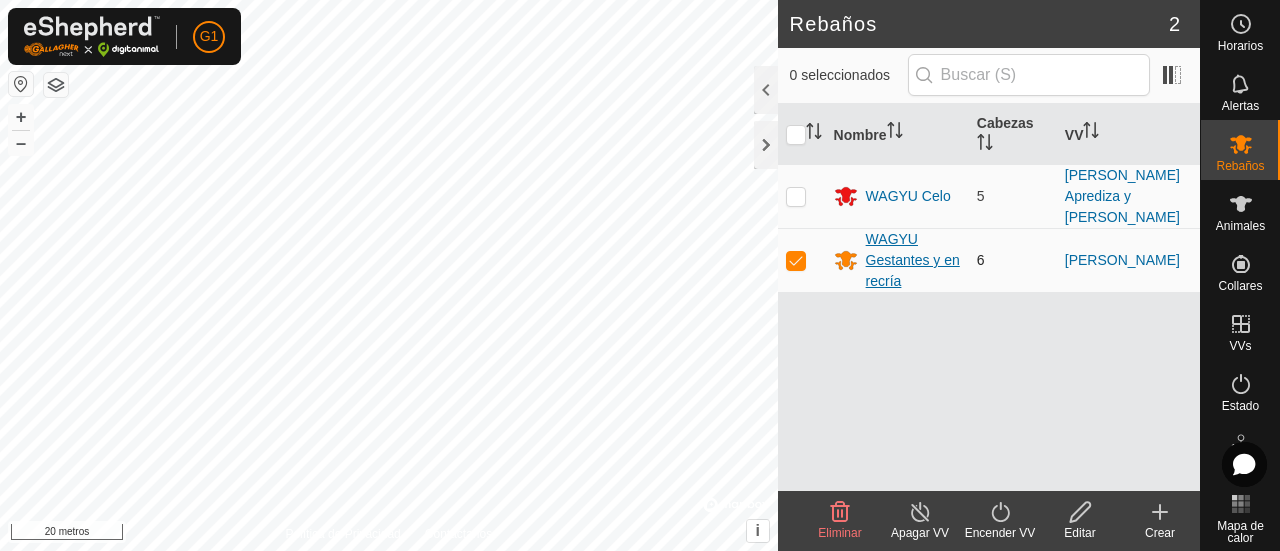 click on "WAGYU Gestantes y en recría" at bounding box center [913, 260] 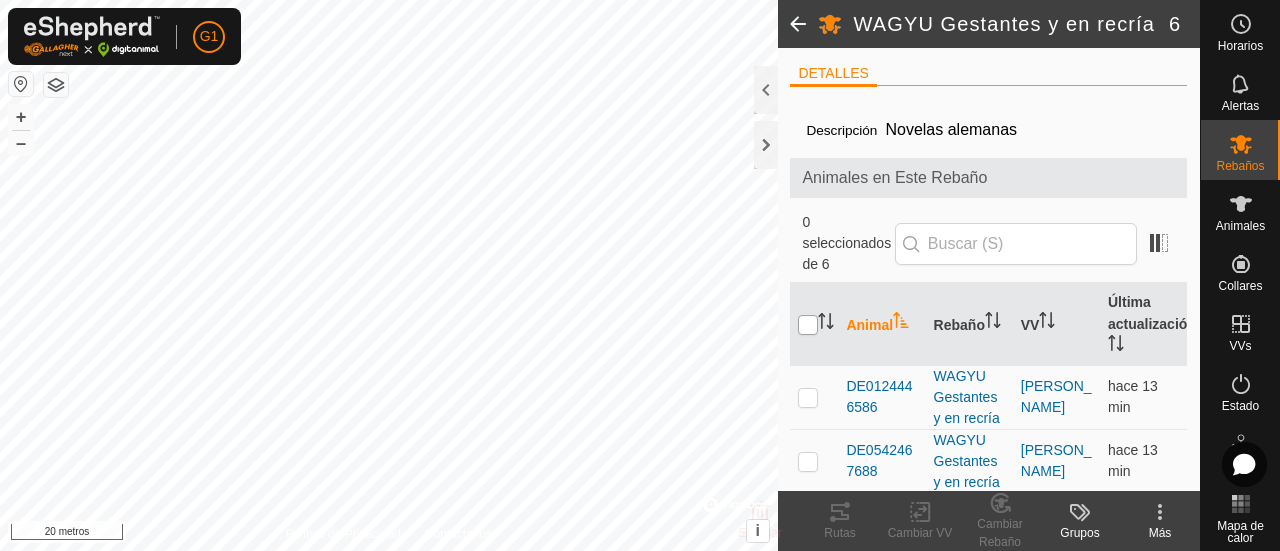 click at bounding box center (808, 325) 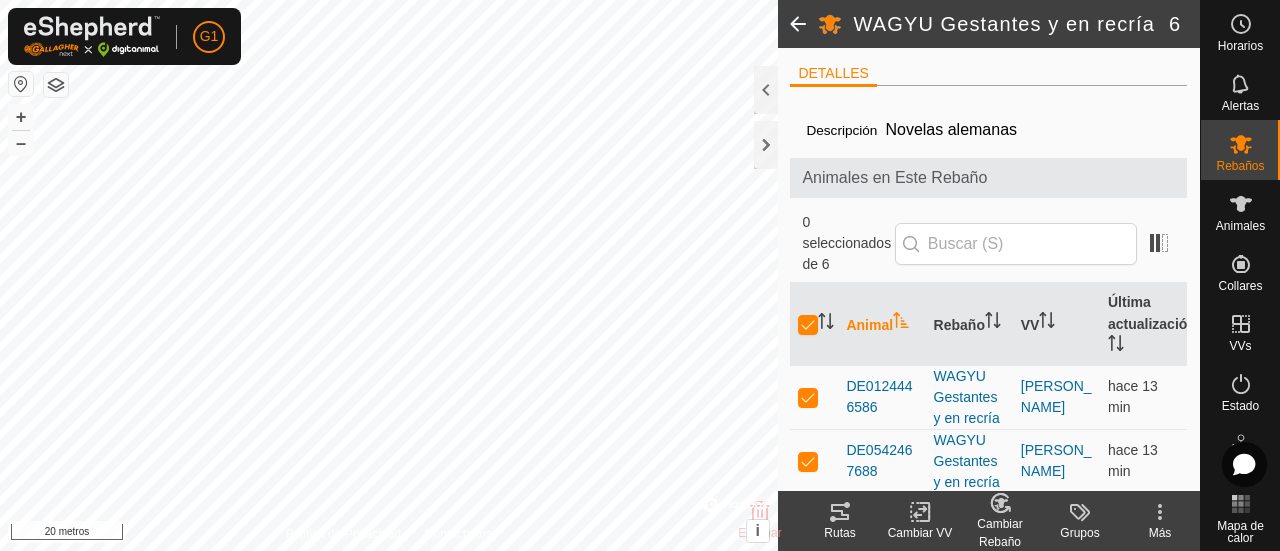 click 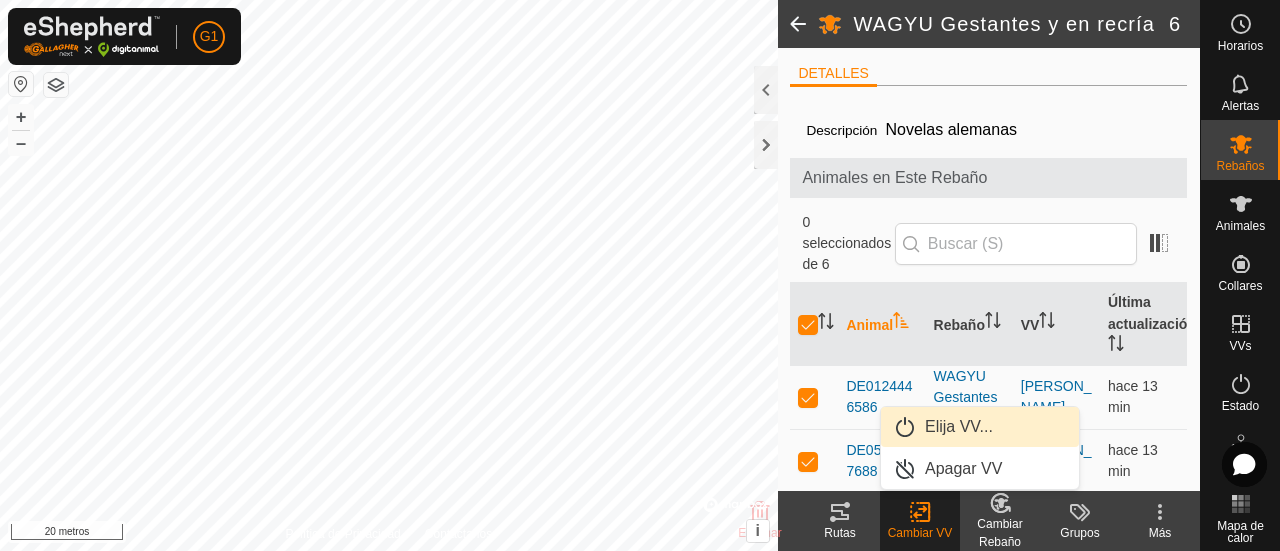 click on "Elija VV..." at bounding box center [980, 427] 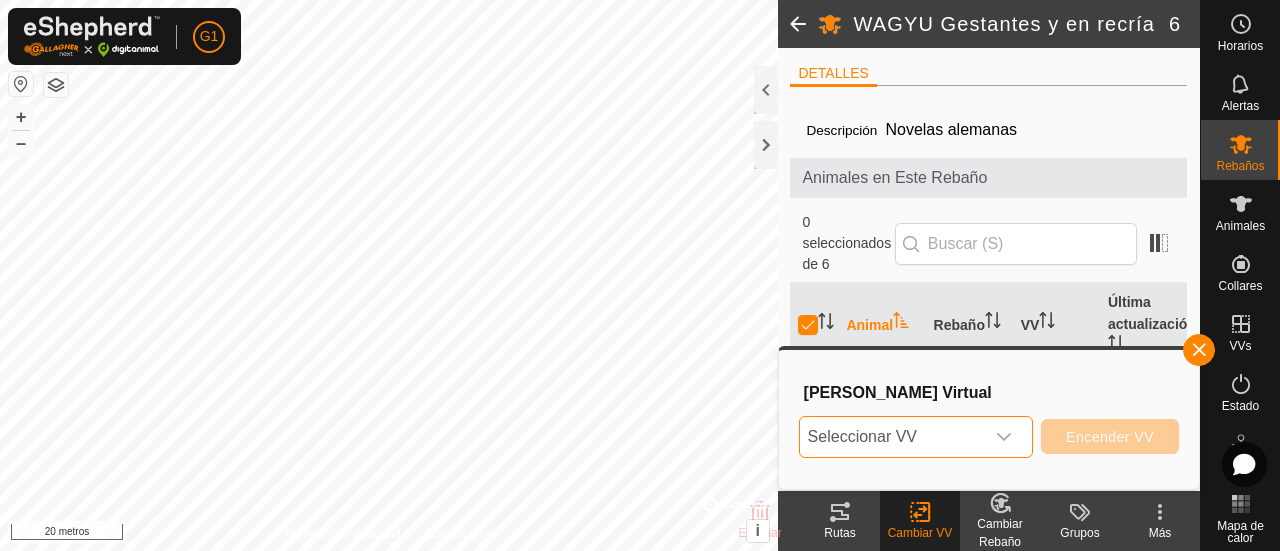 click on "Seleccionar VV" at bounding box center (892, 437) 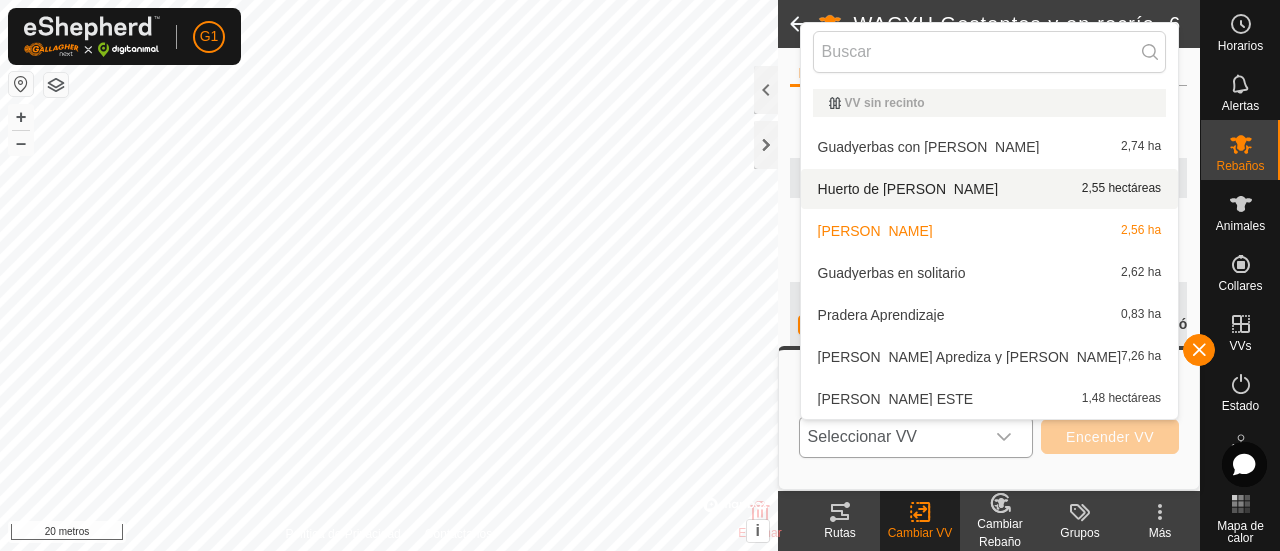 click on "Huerto de Guadyerbas 2,55 hectáreas" at bounding box center [989, 189] 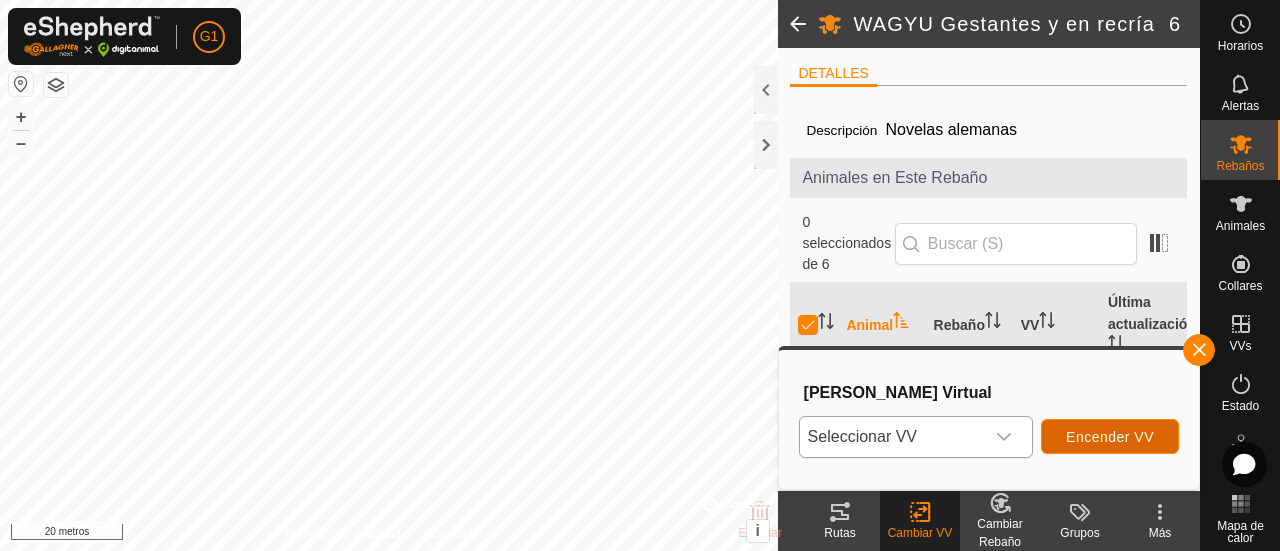 click on "Encender VV" at bounding box center (1110, 437) 